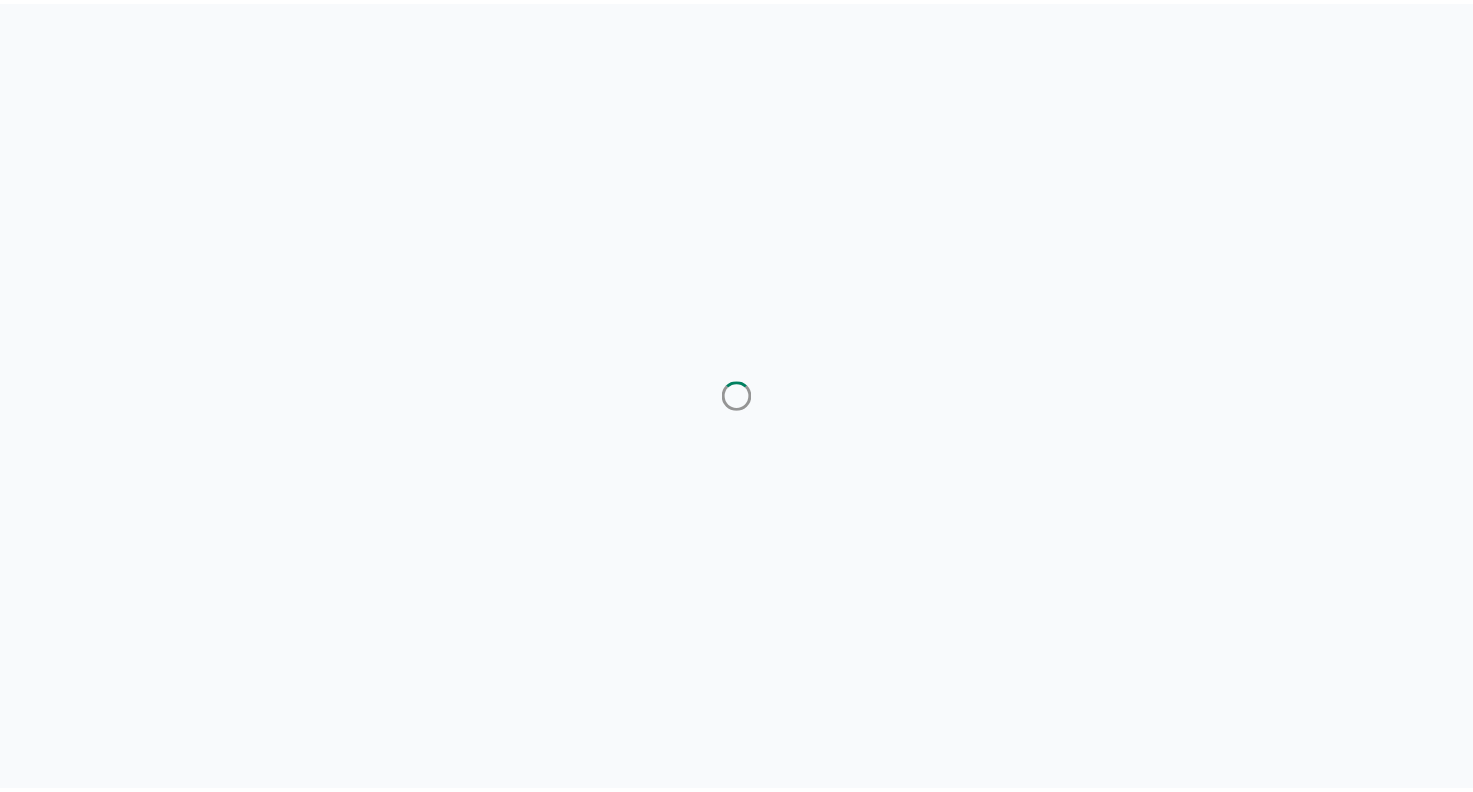 scroll, scrollTop: 0, scrollLeft: 0, axis: both 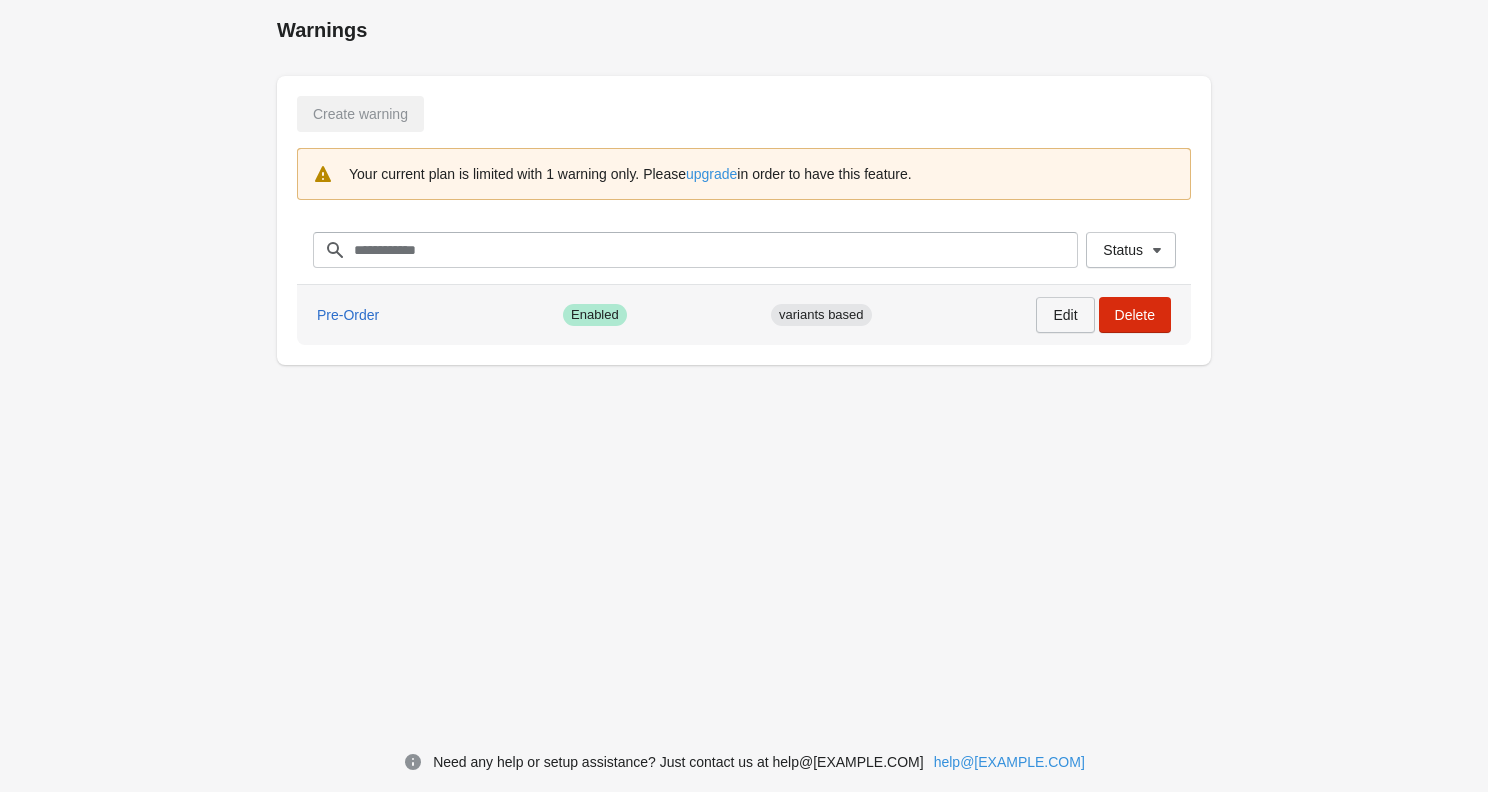click on "Edit" at bounding box center [1065, 315] 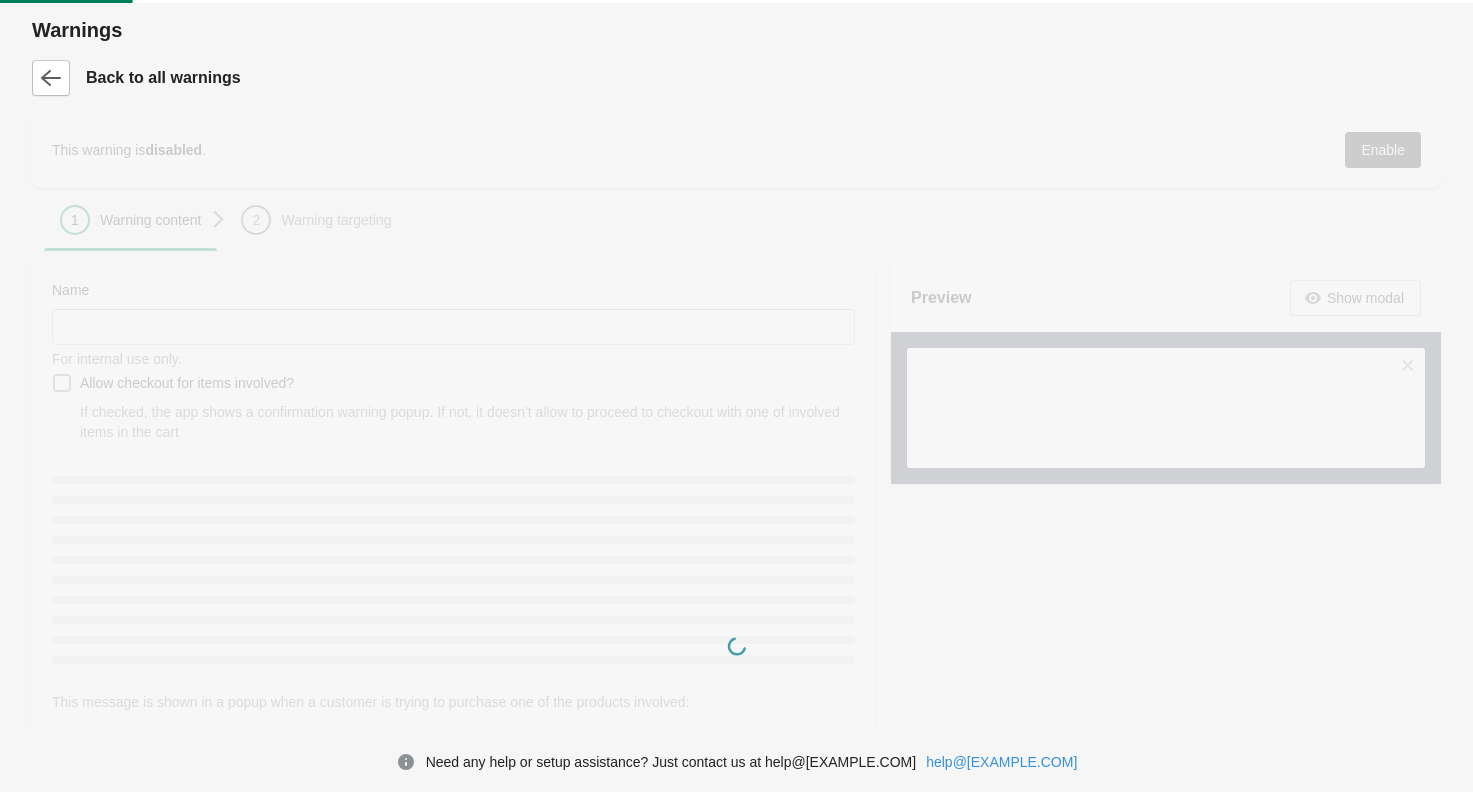 type on "*********" 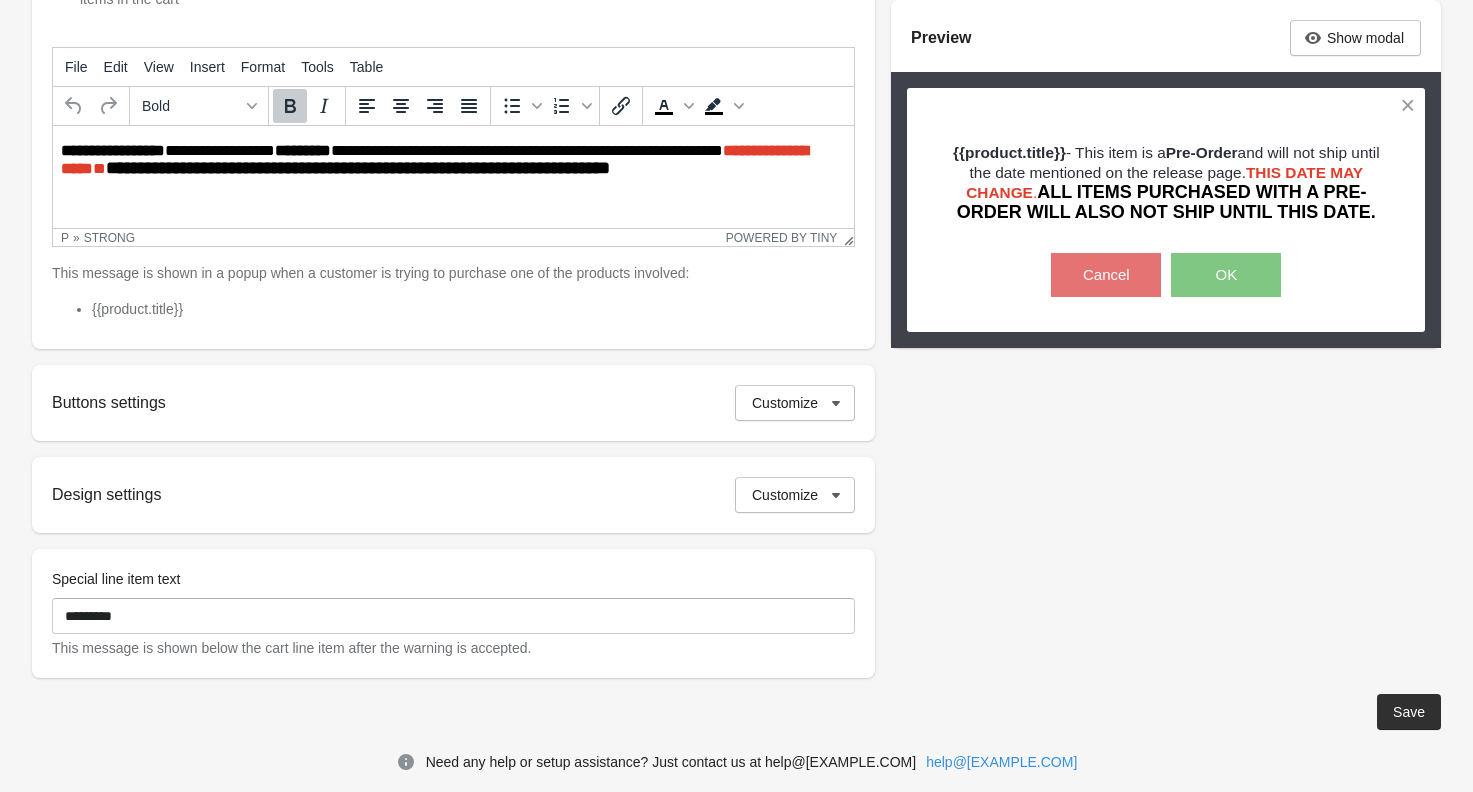 scroll, scrollTop: 457, scrollLeft: 0, axis: vertical 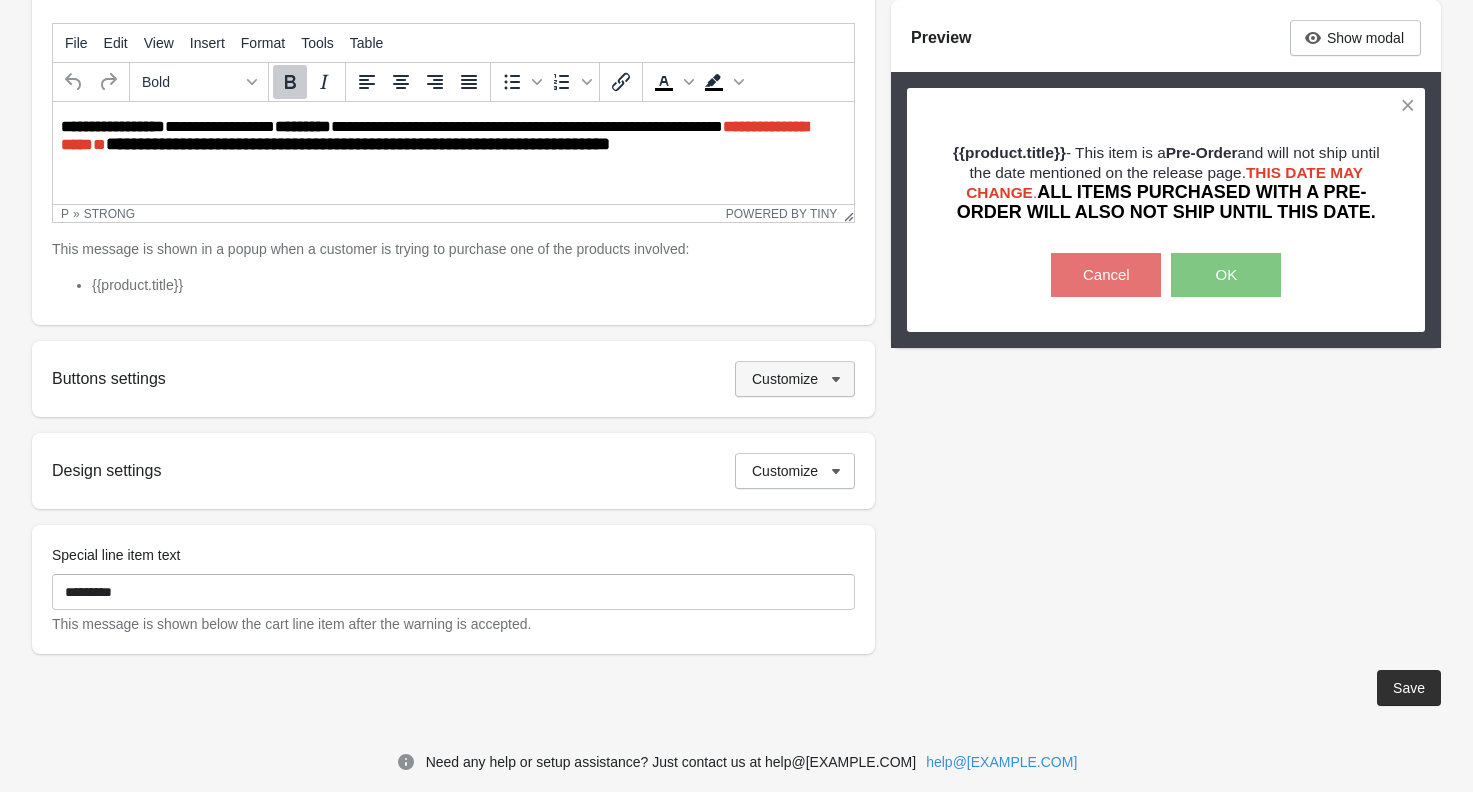 click on "Customize" at bounding box center [795, 379] 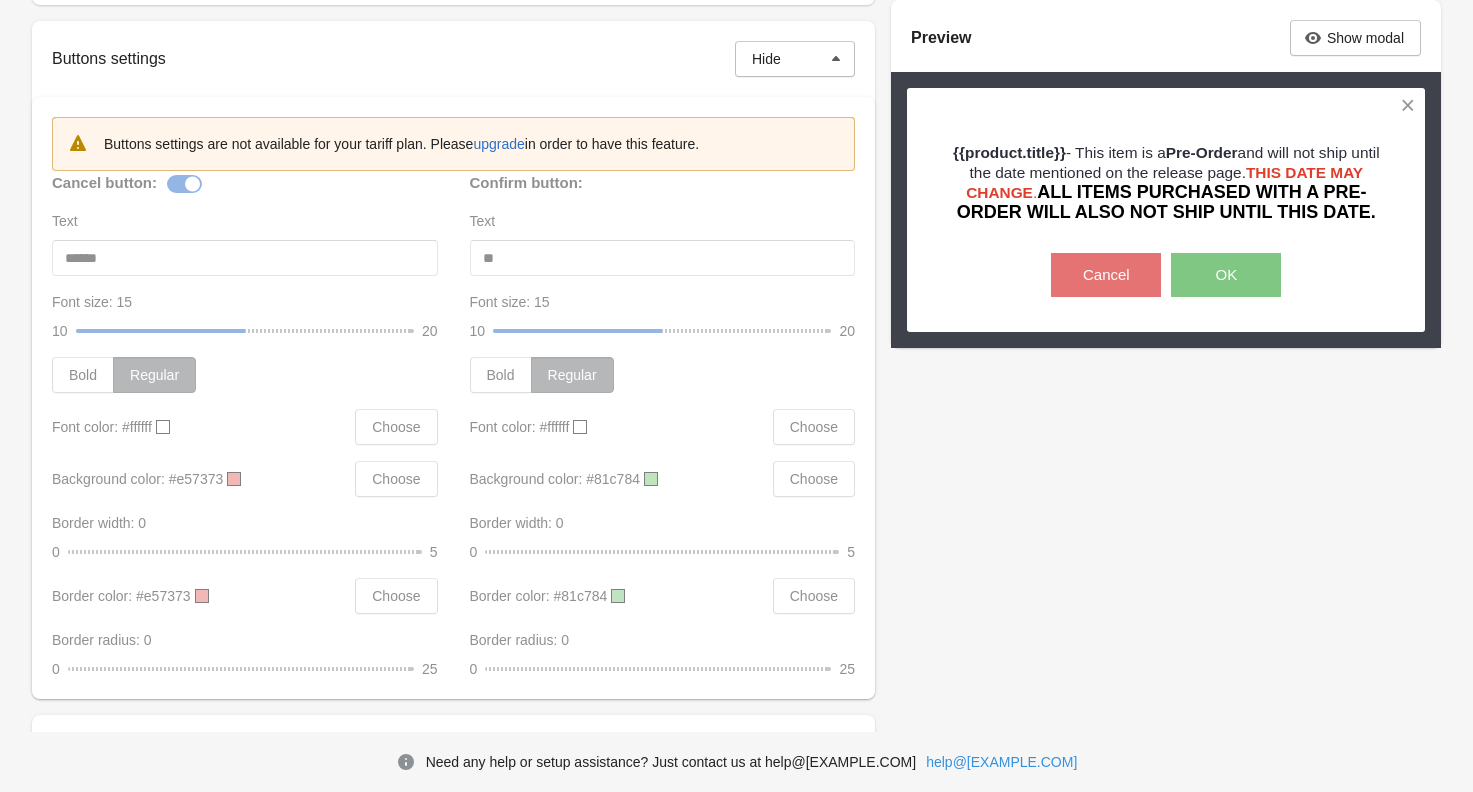 scroll, scrollTop: 0, scrollLeft: 0, axis: both 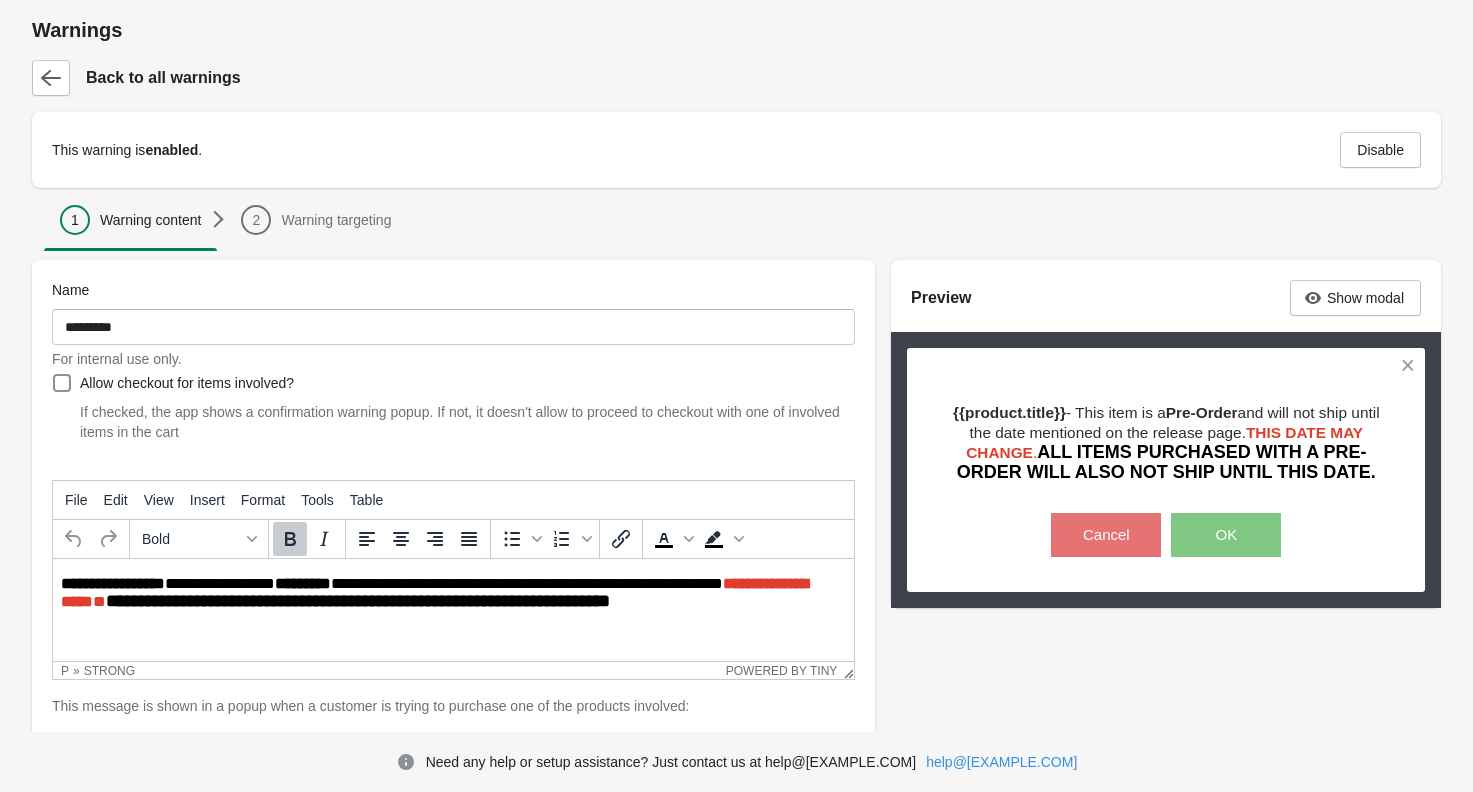 click on "Back to all warnings" at bounding box center [163, 78] 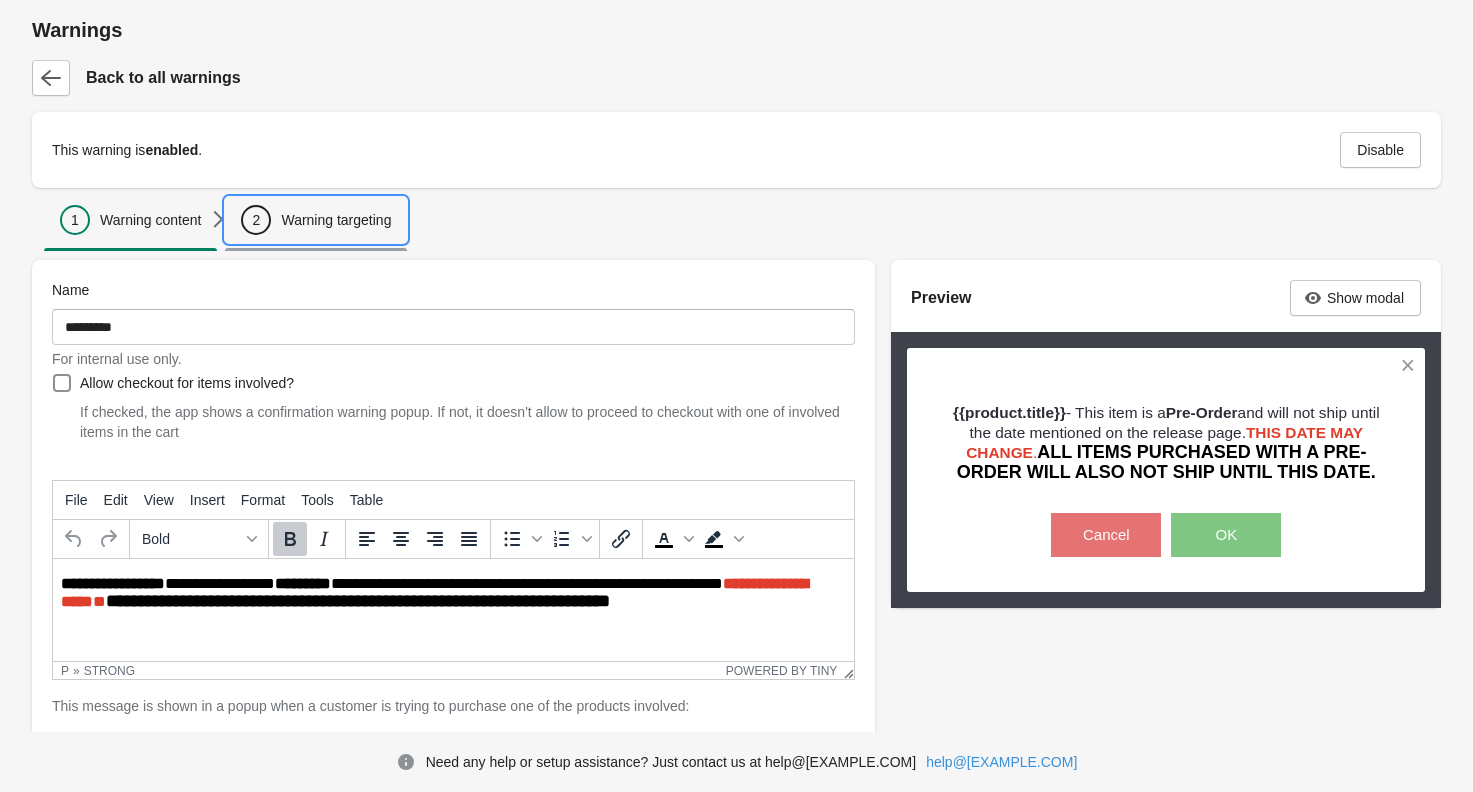 click on "Warning targeting" at bounding box center (336, 220) 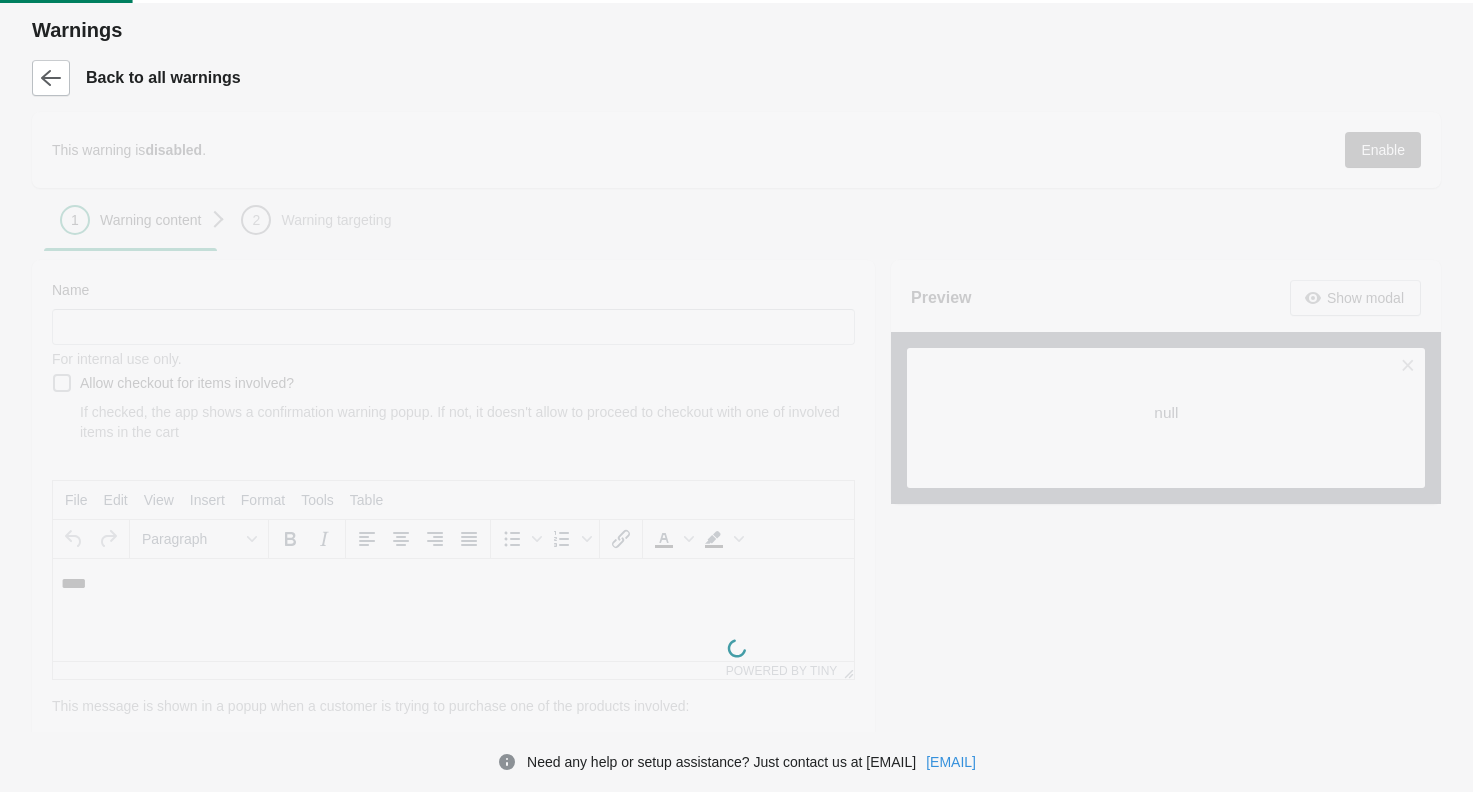 scroll, scrollTop: 0, scrollLeft: 0, axis: both 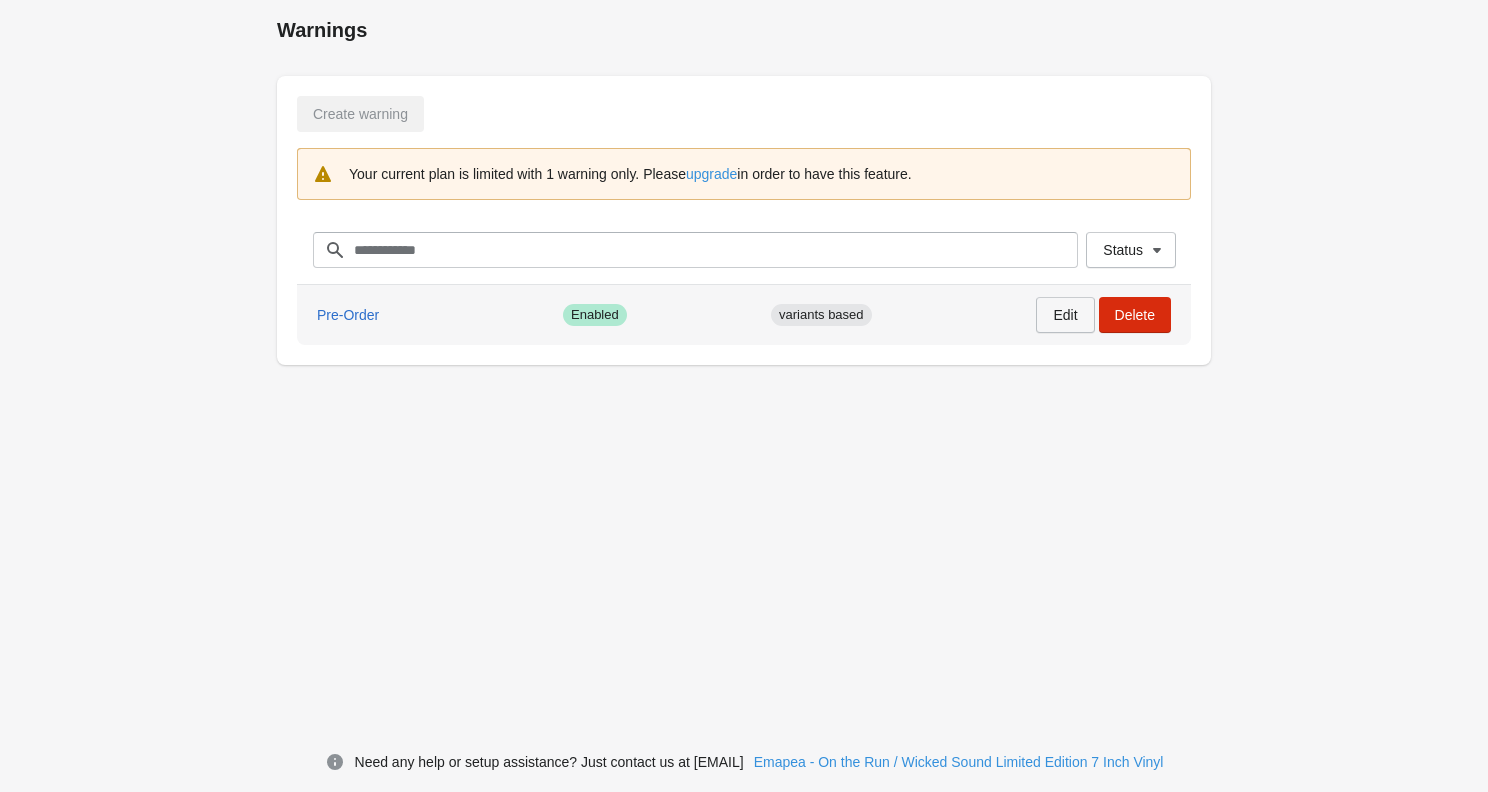 click on "Edit" at bounding box center (1065, 315) 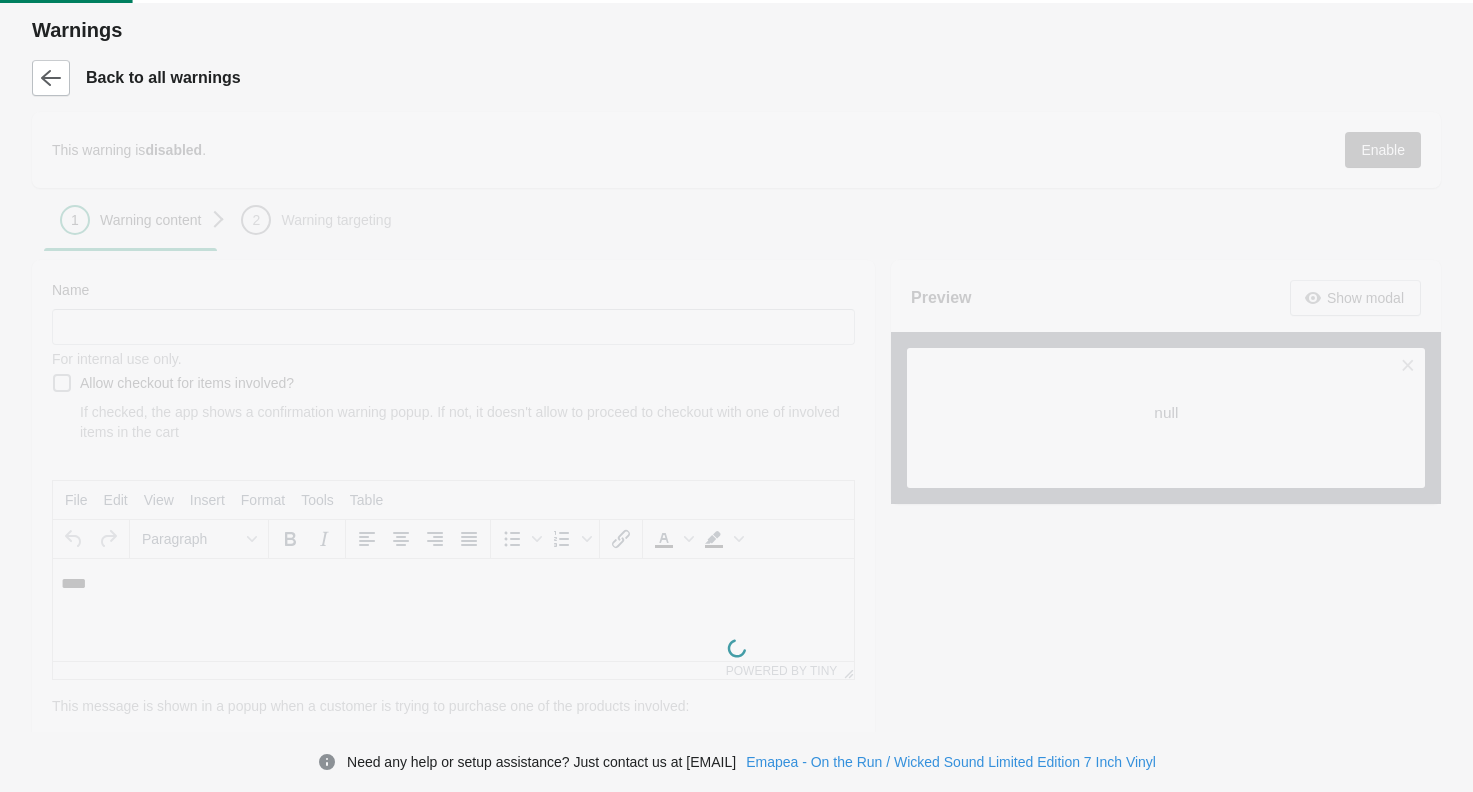 scroll, scrollTop: 0, scrollLeft: 0, axis: both 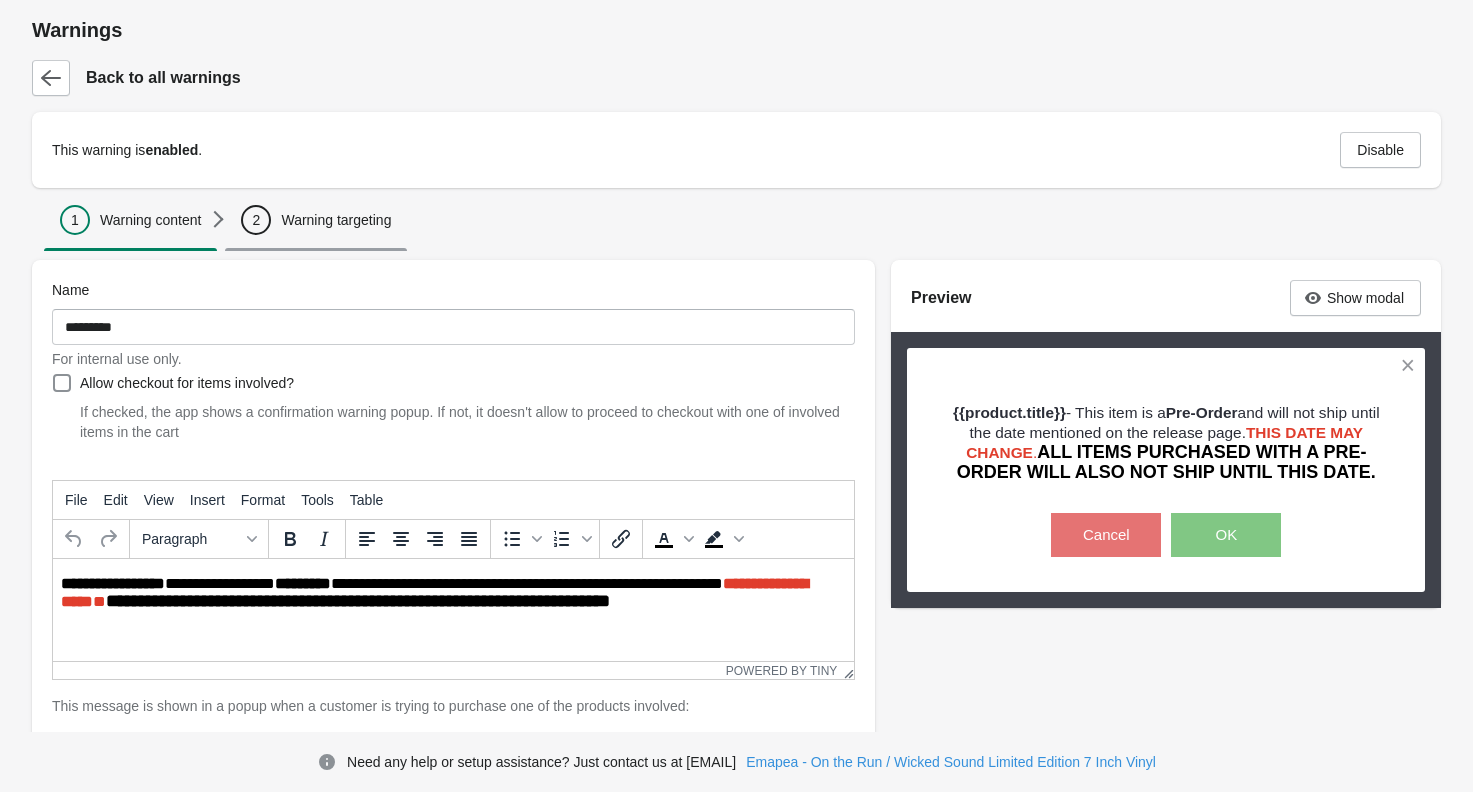 click on "Warning targeting" at bounding box center [336, 220] 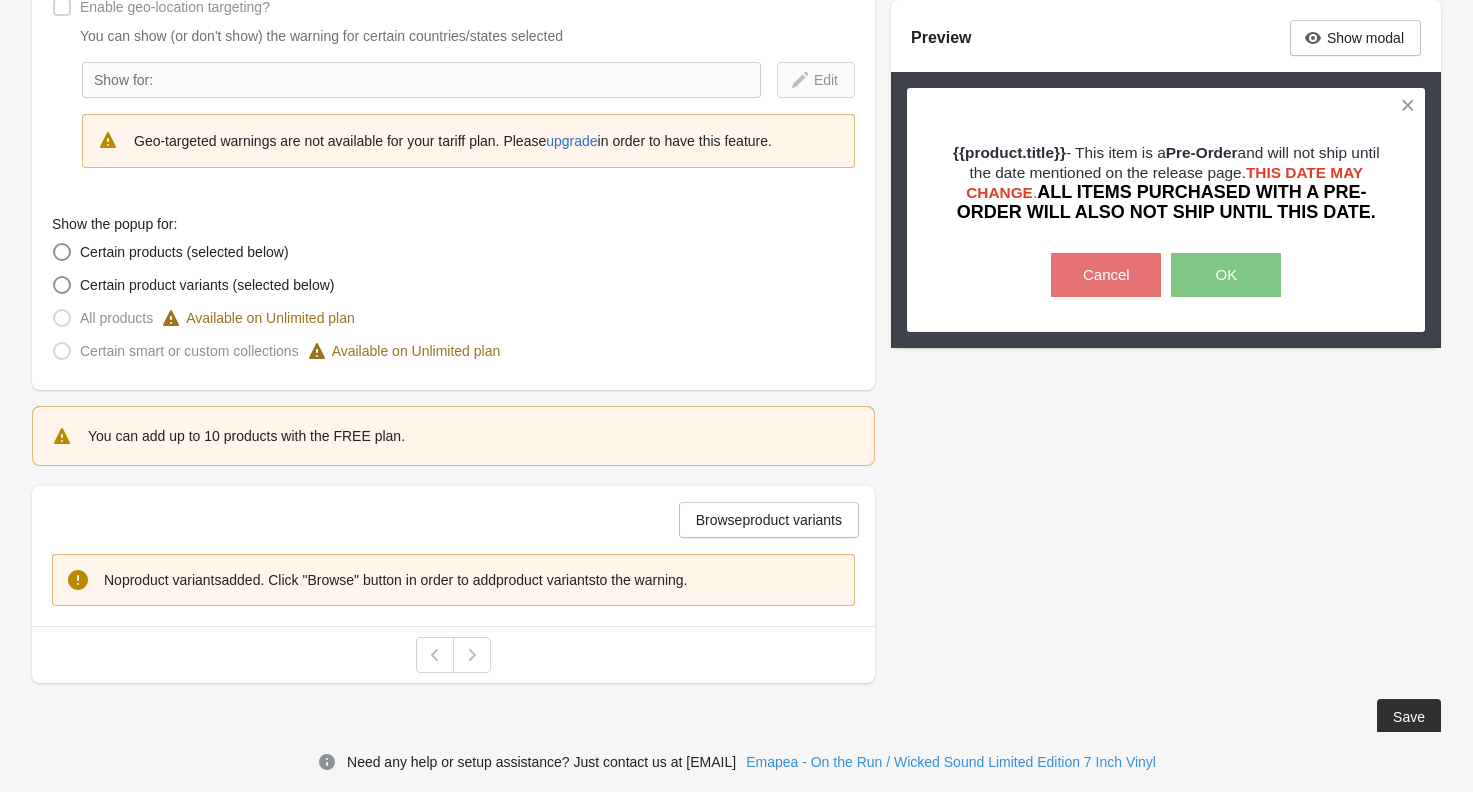 scroll, scrollTop: 403, scrollLeft: 0, axis: vertical 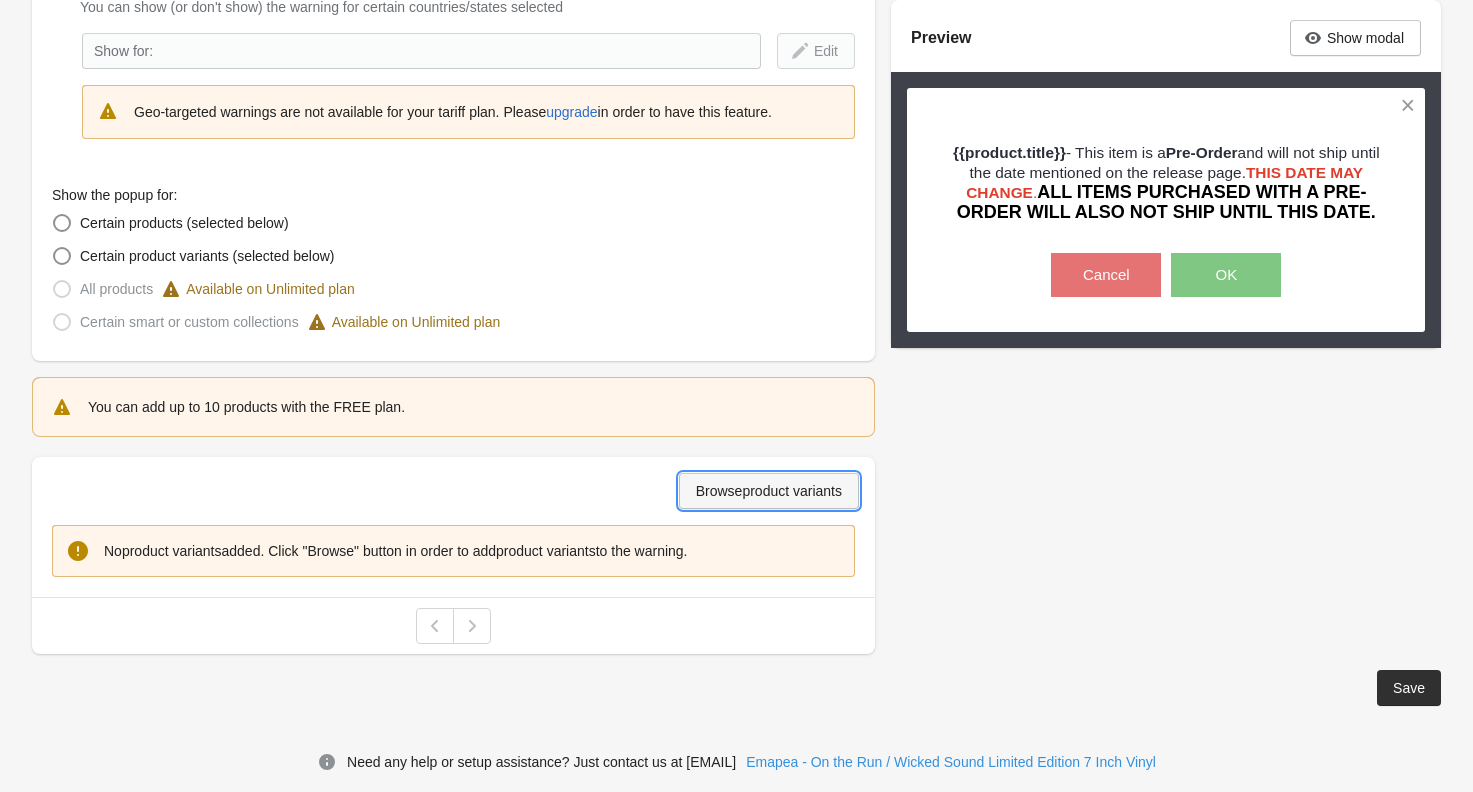 click on "Browse product variants" at bounding box center [769, 491] 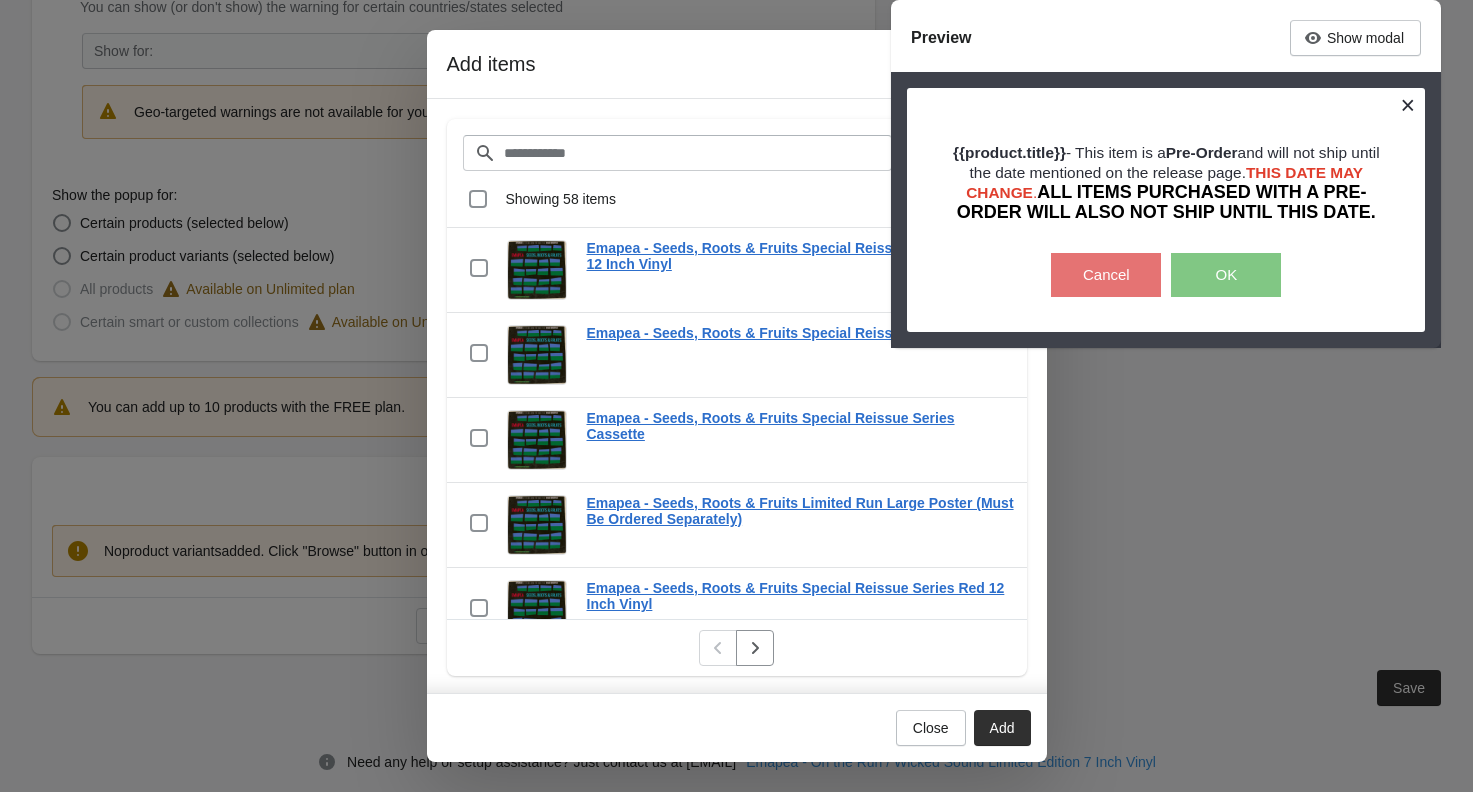 click at bounding box center [1407, 105] 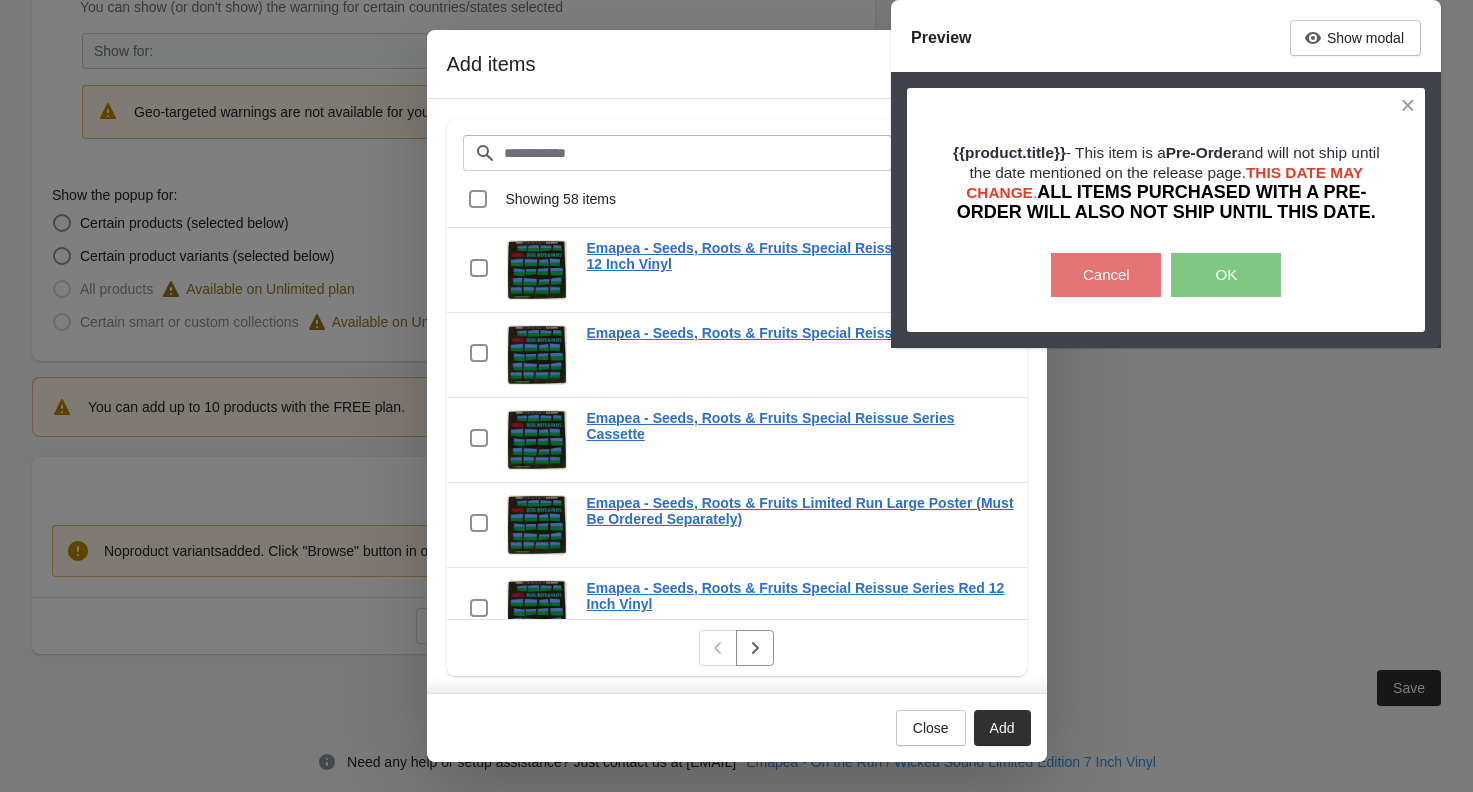 click on "Add items Collection Filter items Clear Collection Showing 58 items Select all 58 items Showing 58 items Select Select all 58 items 0 selected Actions checkbox Emapea - Seeds, Roots & Fruits Special Reissue Series Green 12 Inch Vinyl Add checkbox Emapea - Seeds, Roots & Fruits Special Reissue Compact Disc Add checkbox Emapea - Seeds, Roots & Fruits Special Reissue Series Cassette Add checkbox Emapea - Seeds, Roots & Fruits Limited Run Large Poster (Must Be Ordered Separately) Add checkbox Emapea - Seeds, Roots & Fruits Special Reissue Series Red 12 Inch Vinyl Add checkbox Emapea - Seeds, Roots & Fruits Special Reissue Series Black 12 Inch Vinyl Add checkbox Emapea - Seeds, Roots & Fruits Limited Edition Double Compact Disc Add checkbox Emapea - Seeds, Roots & Fruits Limited Edition 12 Inch Vinyl Reissue Test Pressing Add checkbox Emapea - Seeds, Roots & Fruits Limited Edition Double 12 Inch Vinyl Add checkbox Emapea - Seeds, Roots & Fruits Limited Edition Double 12 Inch Vinyl Test Pressing Add checkbox Add" at bounding box center [736, 396] 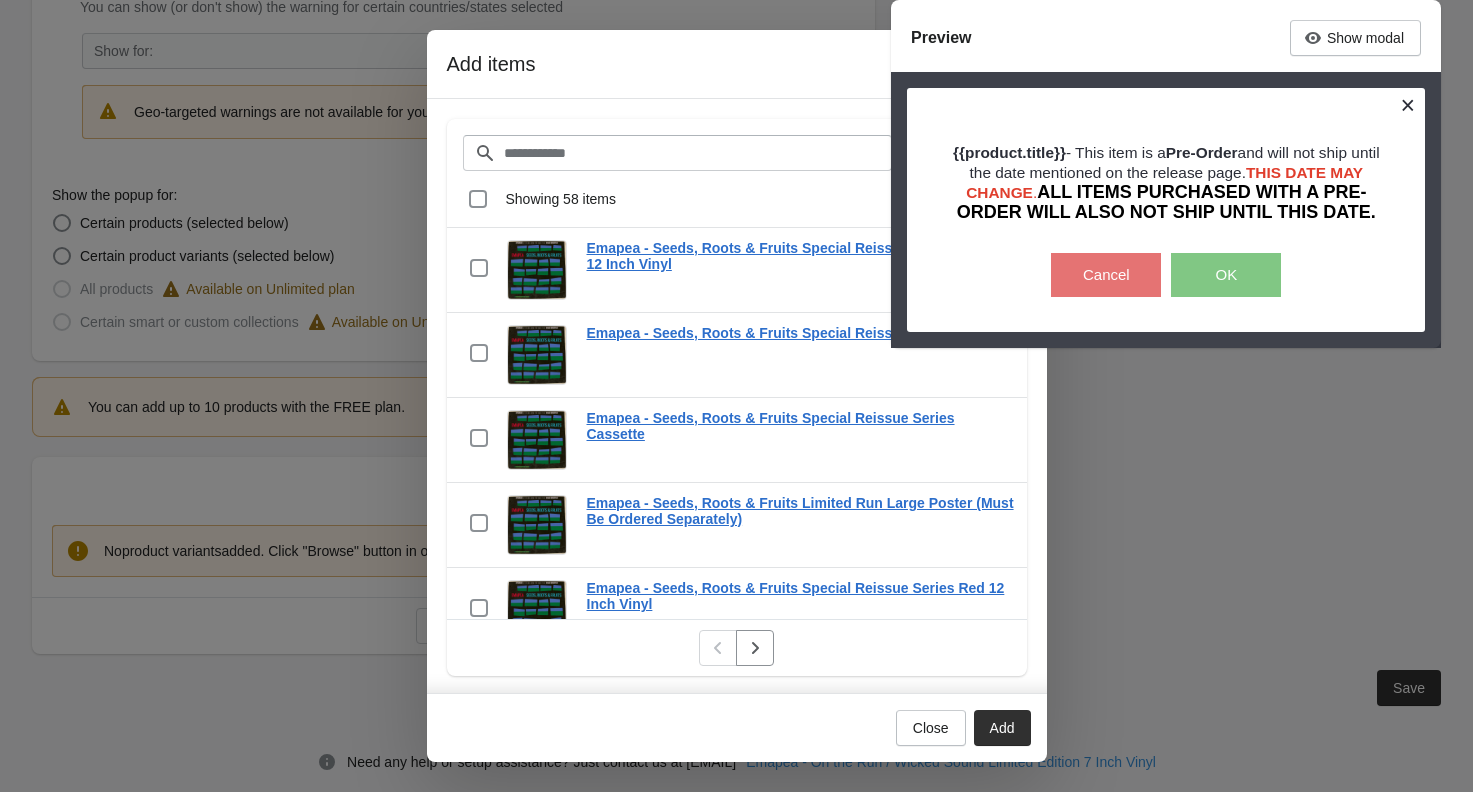 click at bounding box center [1407, 105] 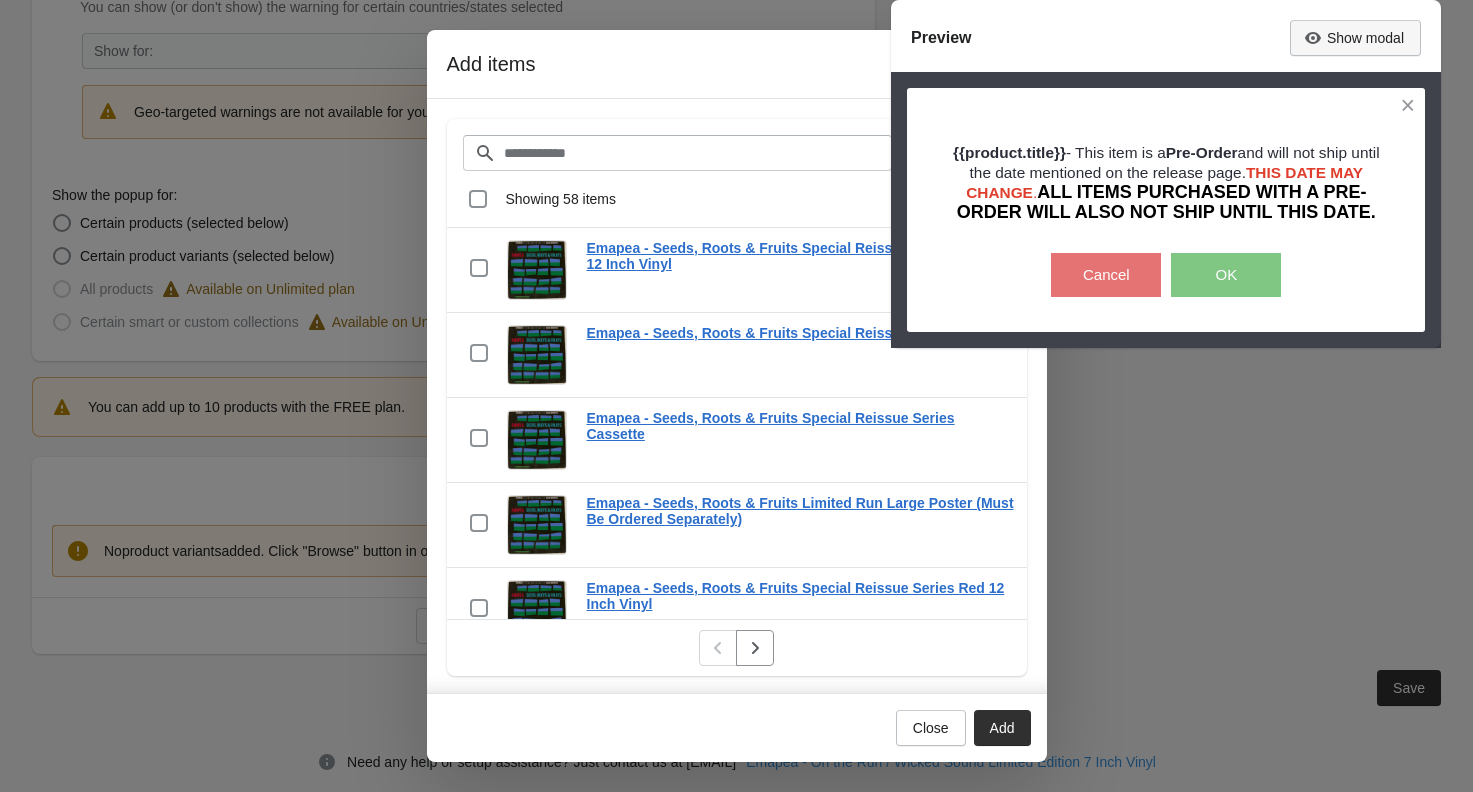 click on "Show modal" at bounding box center (1355, 38) 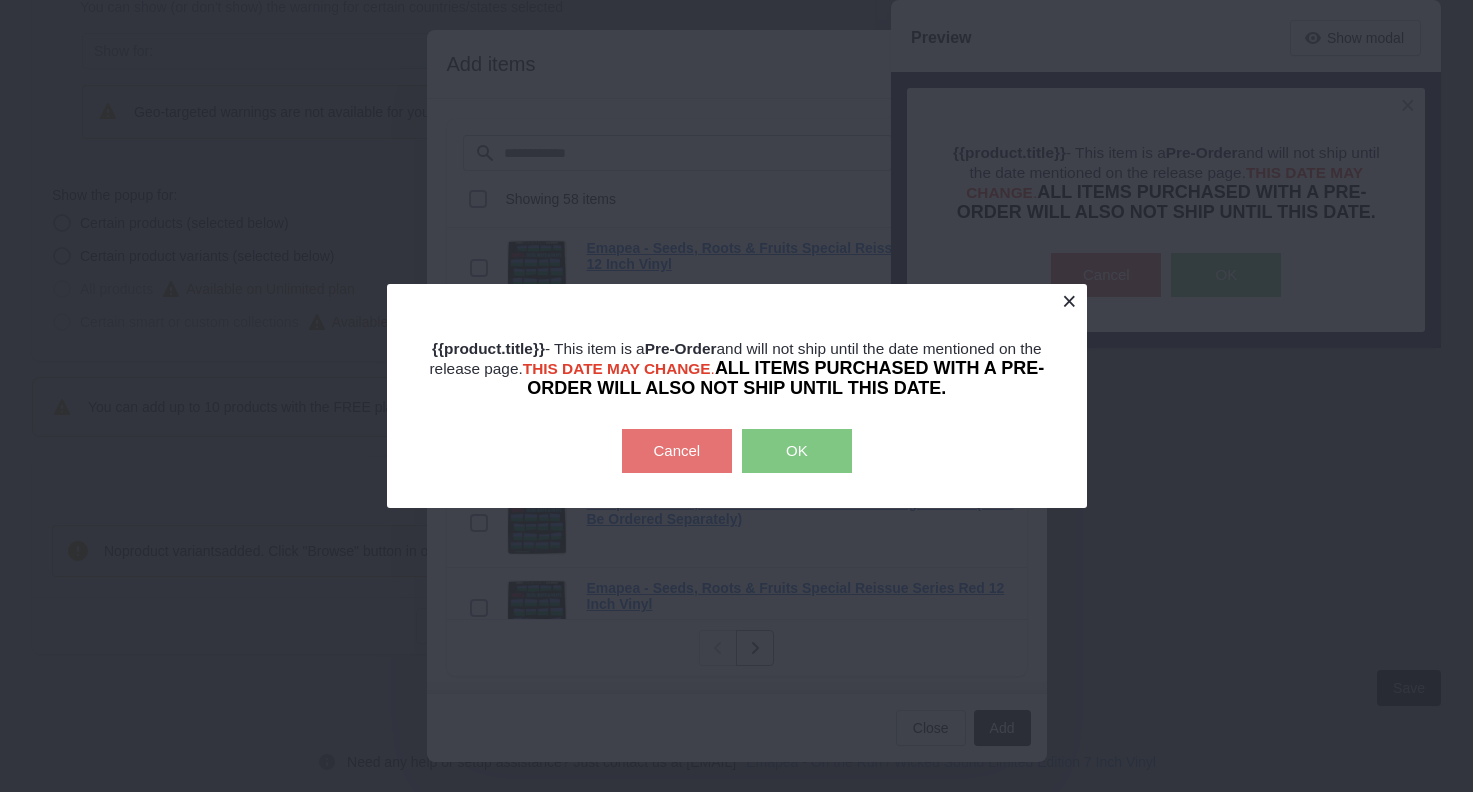 click at bounding box center (1069, 301) 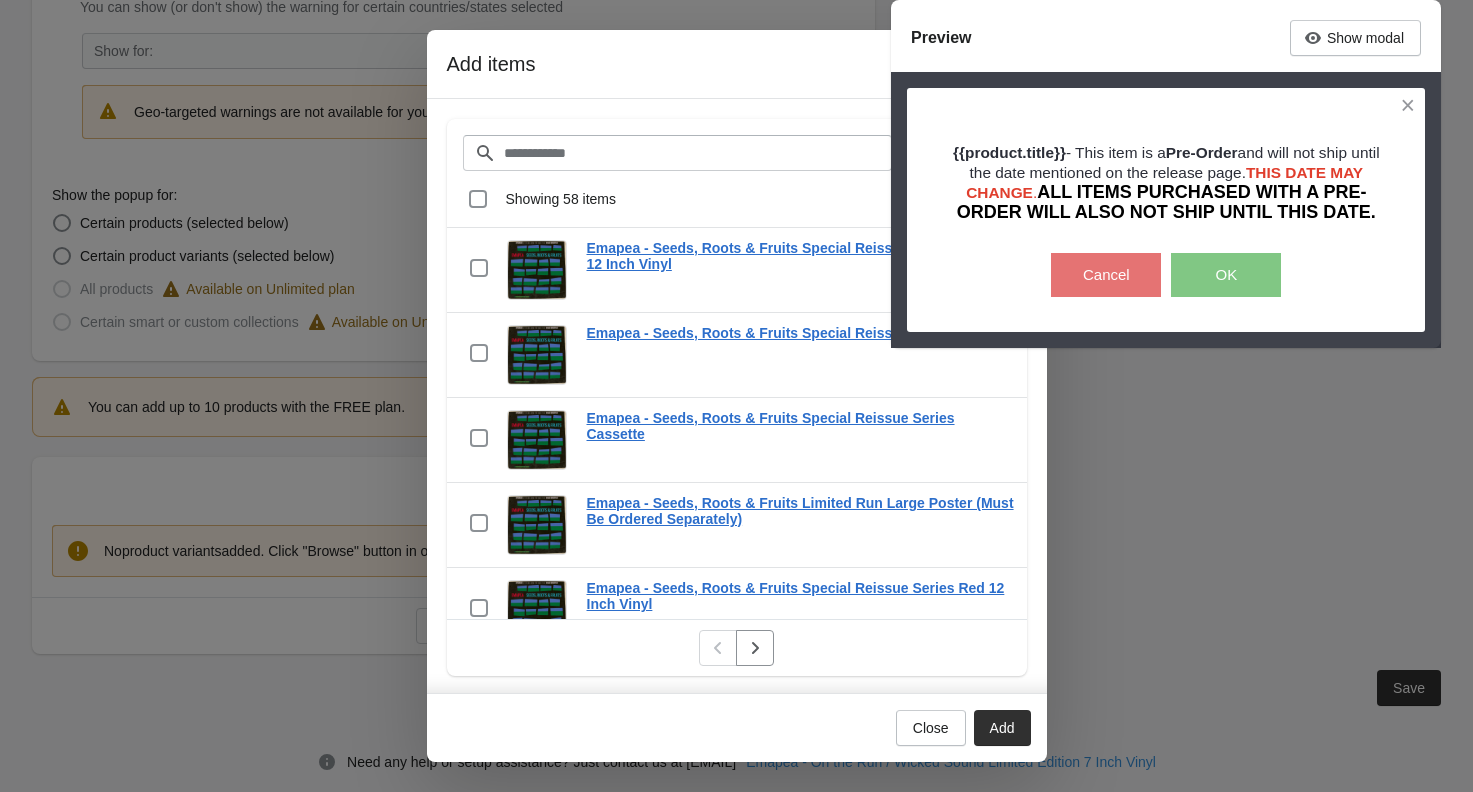 click on "{{product.title}}  - This item is a  Pre-Order  and will not ship until the date mentioned on the release page.  THIS DATE MAY CHANGE .  ALL ITEMS PURCHASED WITH A PRE-ORDER WILL ALSO NOT SHIP UNTIL THIS DATE." at bounding box center [1166, 183] 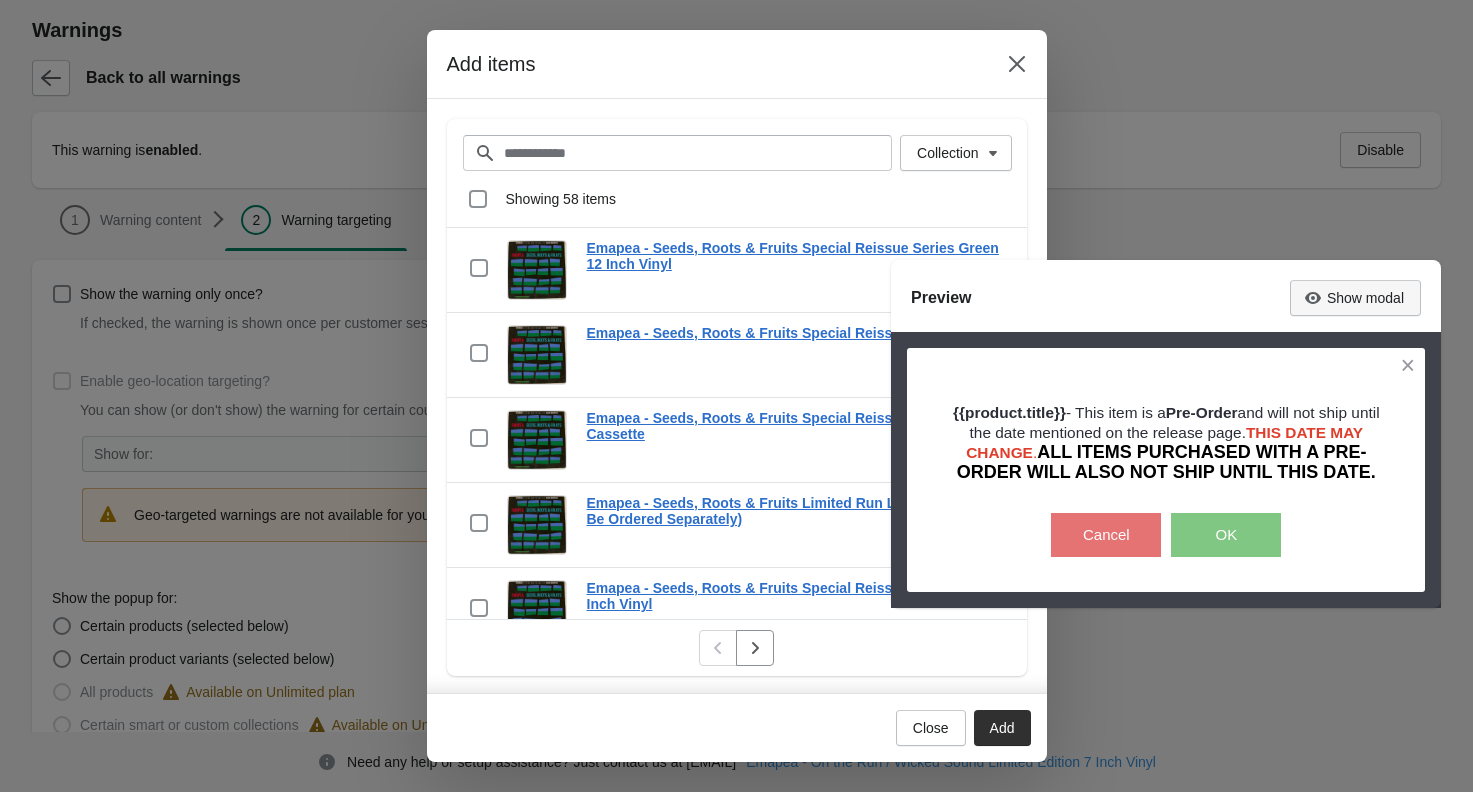 click on "Show modal" at bounding box center (1365, 298) 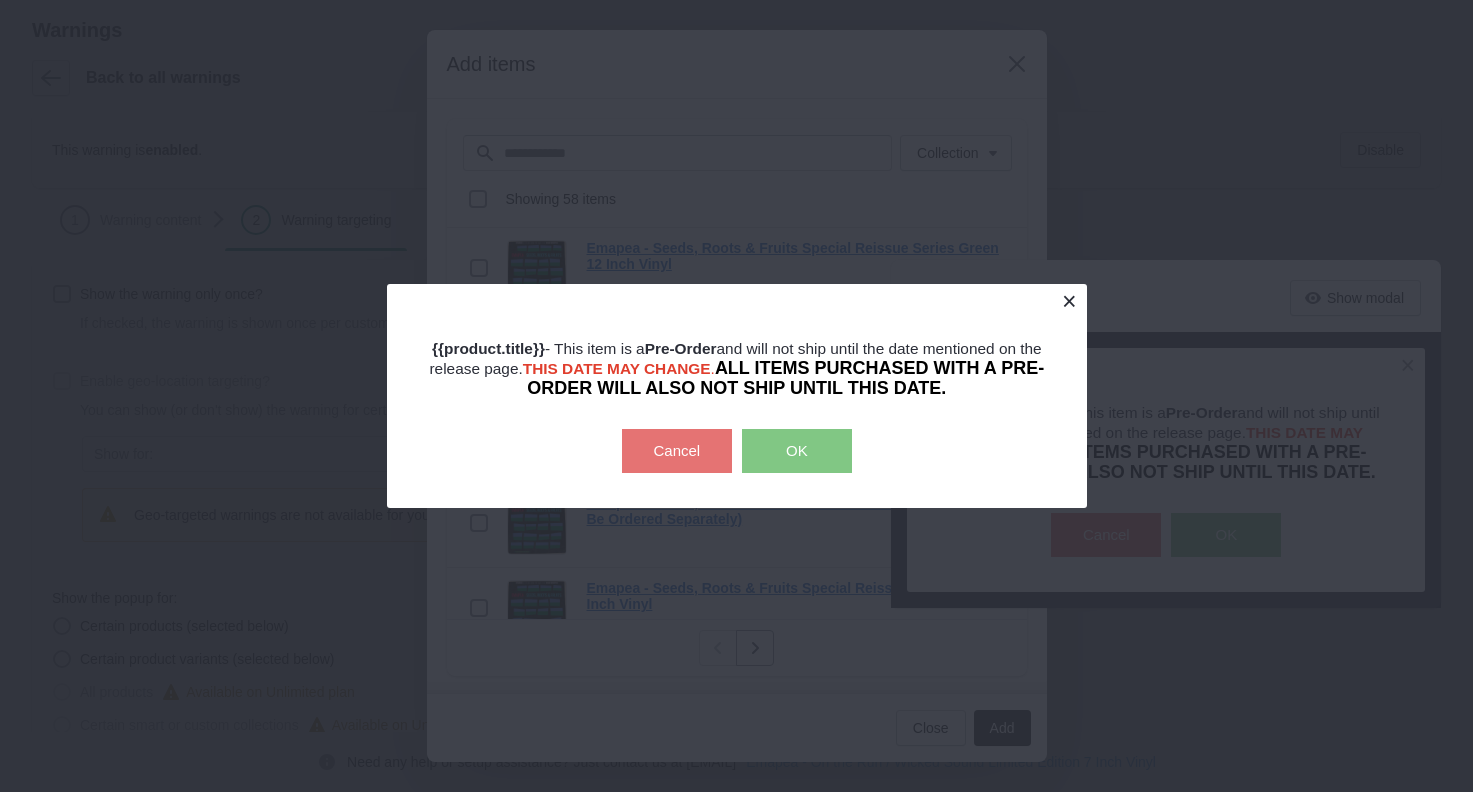click at bounding box center (1069, 301) 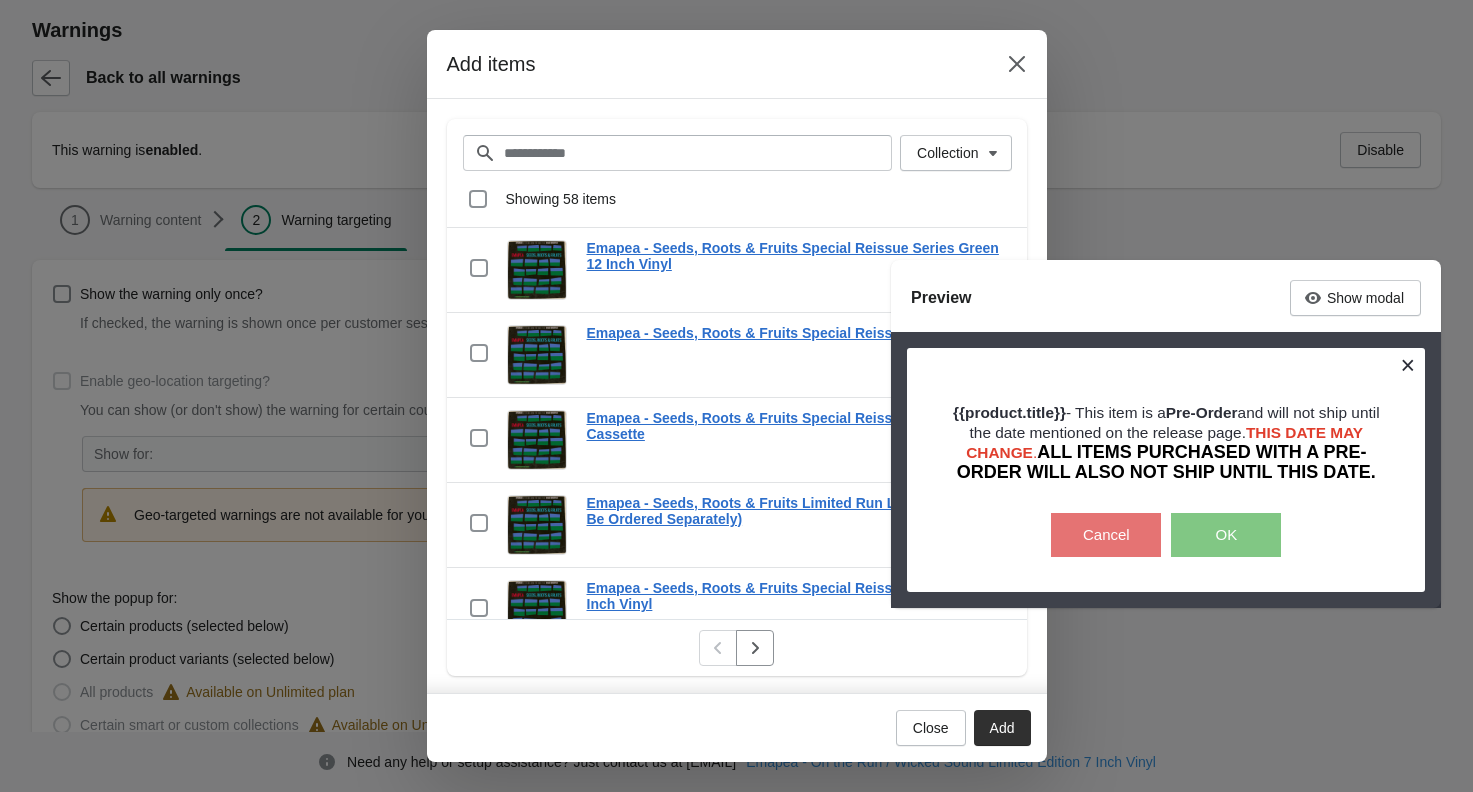 click at bounding box center [1407, 365] 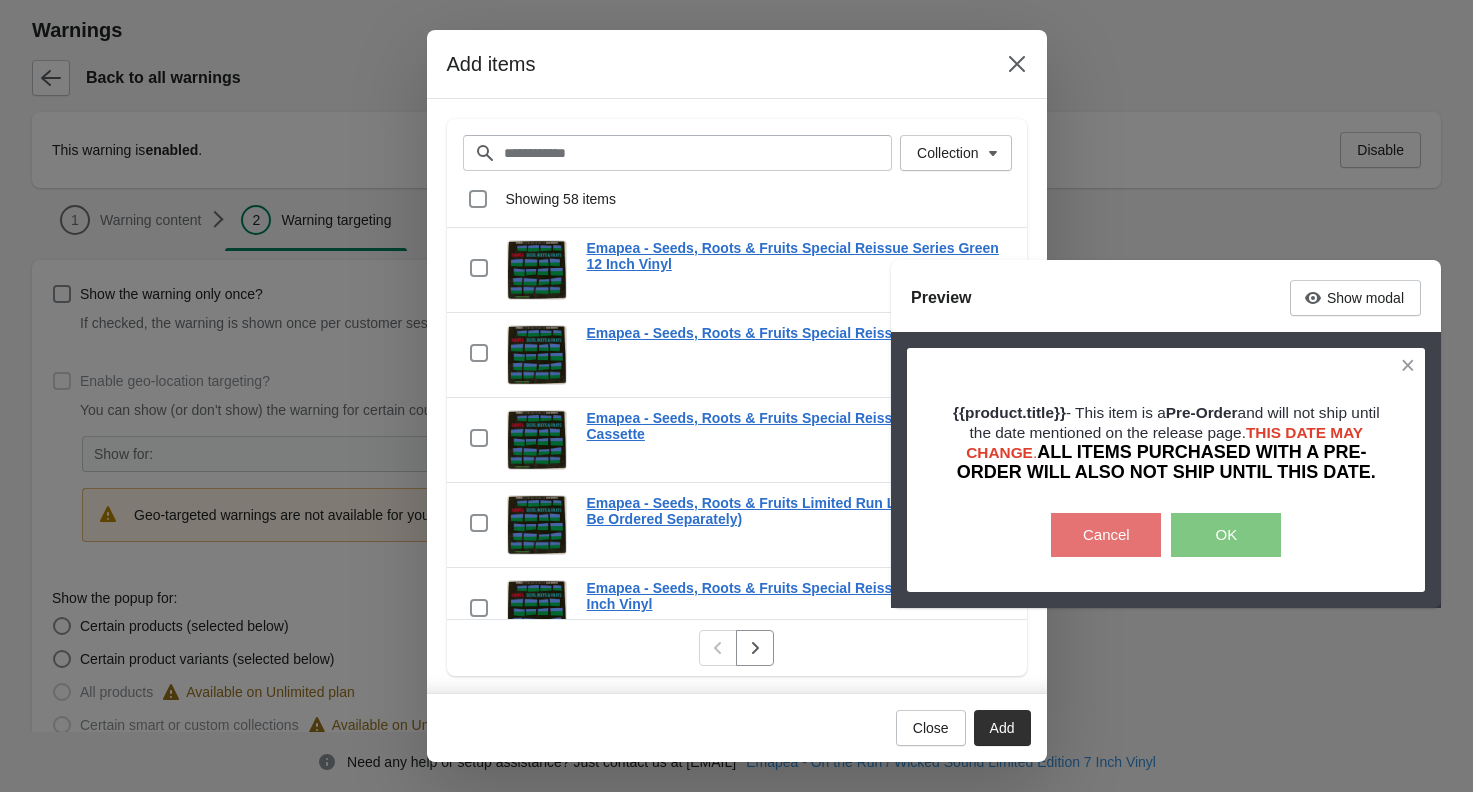 click on "Add items Collection Filter items Clear Collection Showing 58 items Select all 58 items Showing 58 items Select Select all 58 items 0 selected Actions checkbox Emapea - Seeds, Roots & Fruits Special Reissue Series Green 12 Inch Vinyl Add checkbox Emapea - Seeds, Roots & Fruits Special Reissue Compact Disc Add checkbox Emapea - Seeds, Roots & Fruits Special Reissue Series Cassette Add checkbox Emapea - Seeds, Roots & Fruits Limited Run Large Poster (Must Be Ordered Separately) Add checkbox Emapea - Seeds, Roots & Fruits Special Reissue Series Red 12 Inch Vinyl Add checkbox Emapea - Seeds, Roots & Fruits Special Reissue Series Black 12 Inch Vinyl Add checkbox Emapea - Seeds, Roots & Fruits Limited Edition Double Compact Disc Add checkbox Emapea - Seeds, Roots & Fruits Limited Edition 12 Inch Vinyl Reissue Test Pressing Add checkbox Emapea - Seeds, Roots & Fruits Limited Edition Double 12 Inch Vinyl Add checkbox Emapea - Seeds, Roots & Fruits Limited Edition Double 12 Inch Vinyl Test Pressing Add checkbox Add" at bounding box center [736, 396] 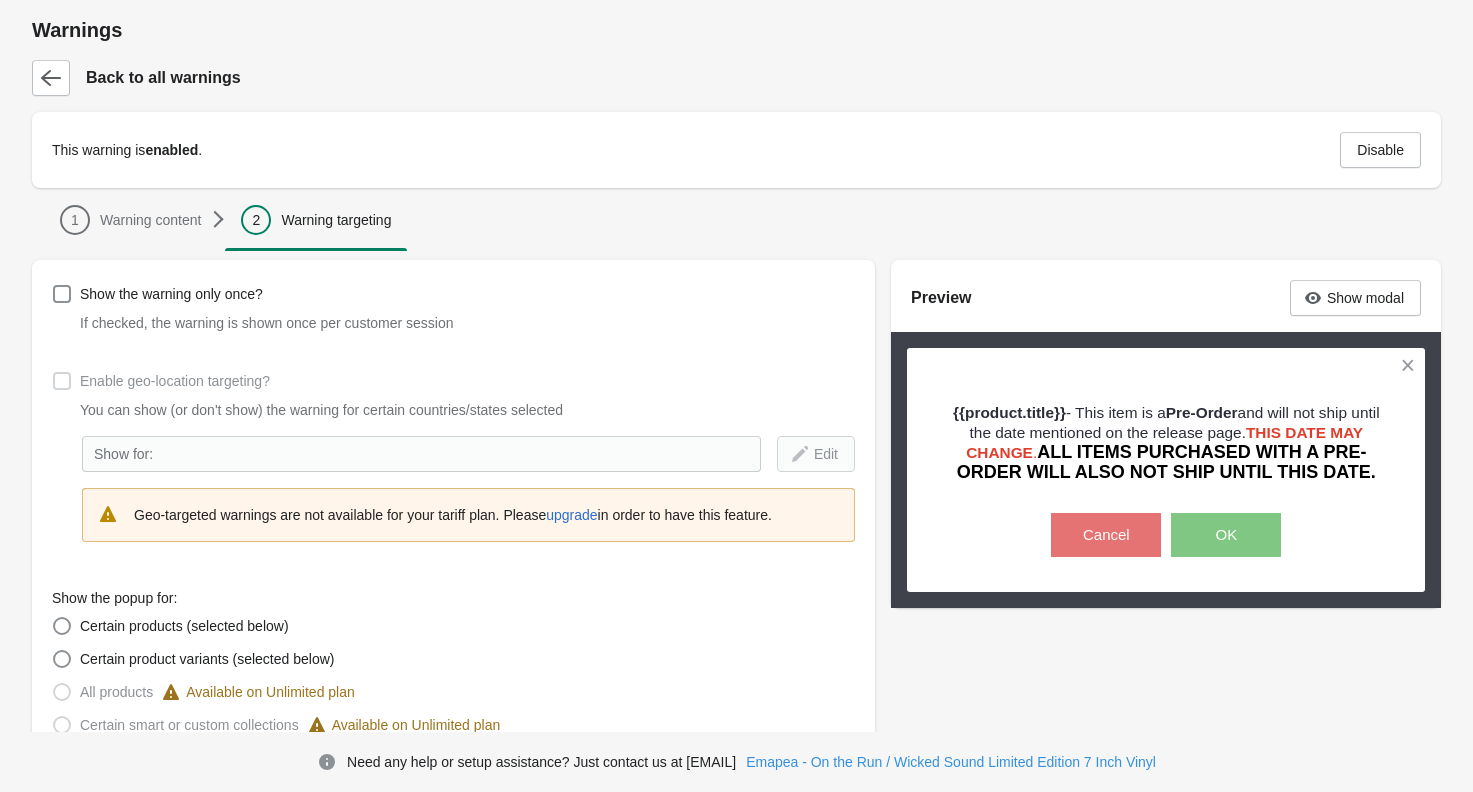 scroll, scrollTop: 403, scrollLeft: 0, axis: vertical 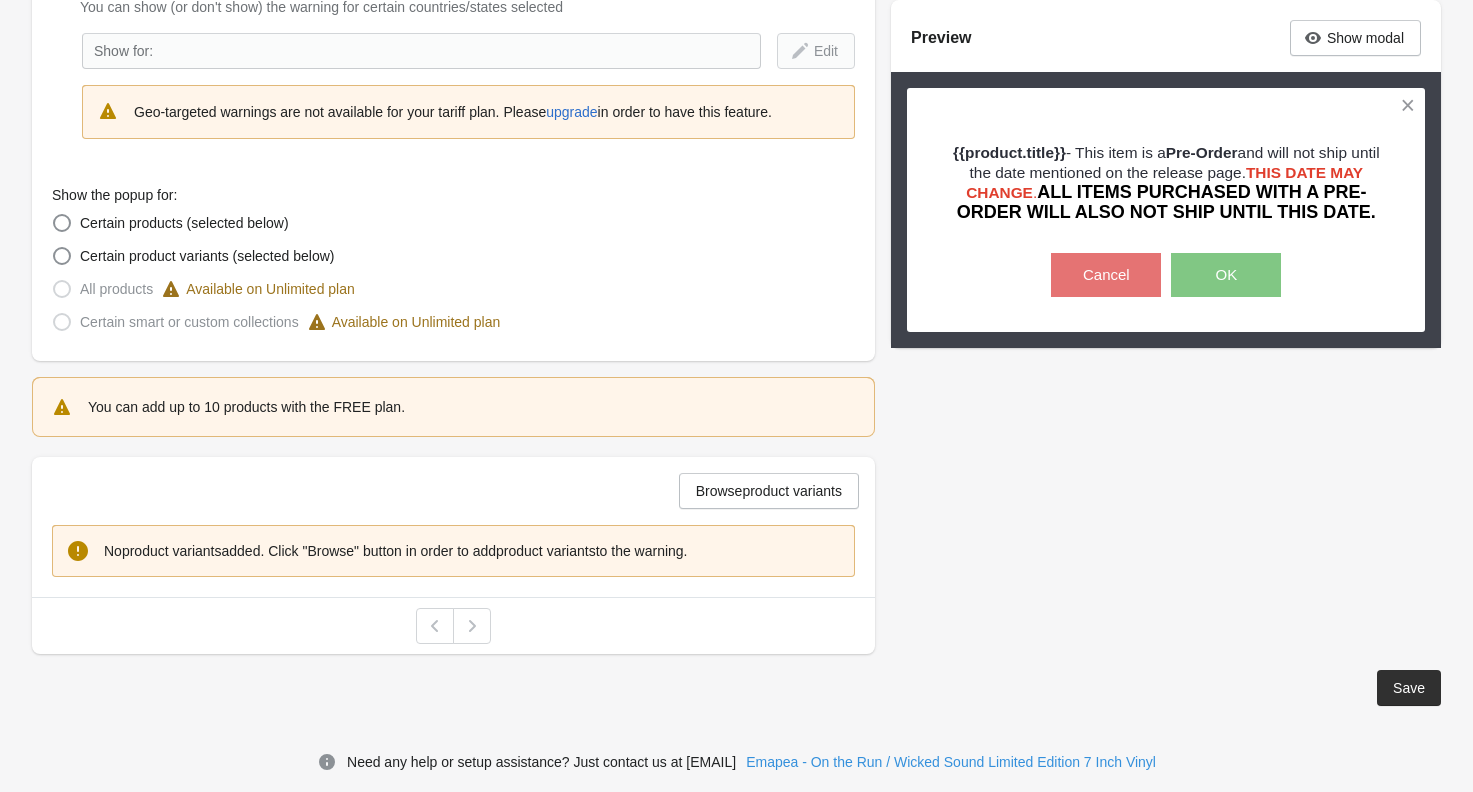drag, startPoint x: 1107, startPoint y: 389, endPoint x: 1086, endPoint y: 377, distance: 24.186773 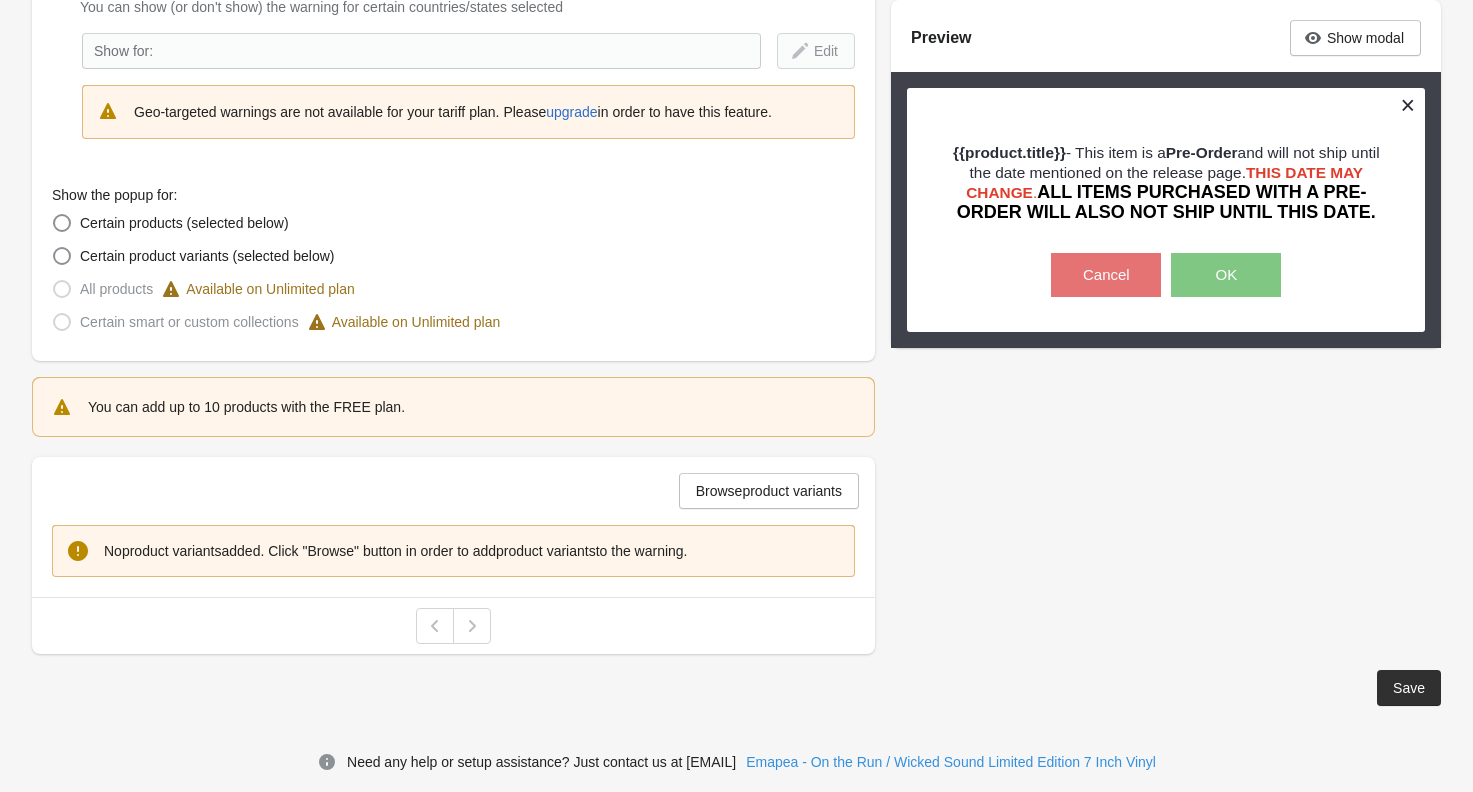 click at bounding box center (1407, 105) 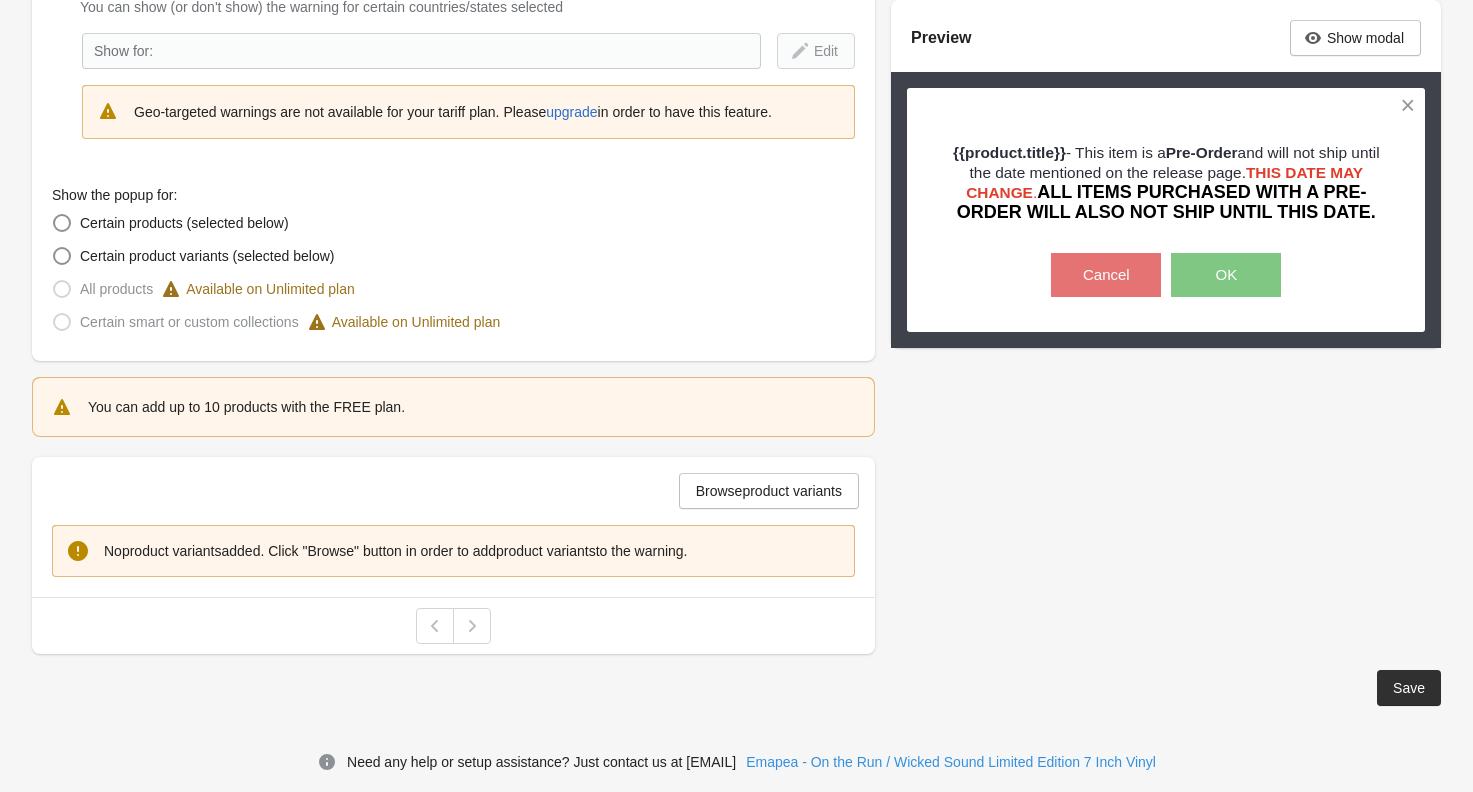 click on "Show the warning only once? If checked, the warning is shown once per customer session Enable geo-location targeting? You can show (or don't show) the warning for certain countries/states selected Show for: Edit Geo-targeted warnings are not available for your tariff plan. Please upgrade in order to have this feature. Show the popup for: Certain products (selected below) Certain product variants (selected below) All products Available on Unlimited plan Certain smart or custom collections Available on Unlimited plan You can add up to 10 products with the FREE plan. Browse product variants No product variants added. Click "Browse" button in order to add product variants to the warning. Preview Show modal {{product.title}} - This item is a Pre-Order and will not ship until the date mentioned on the release page. THIS DATE MAY CHANGE . ALL ITEMS PURCHASED WITH A PRE-ORDER WILL ALSO NOT SHIP UNTIL THIS DATE. Cancel OK {{product.title}} - This item is a Pre-Order THIS DATE MAY CHANGE . Cancel OK" at bounding box center (736, 255) 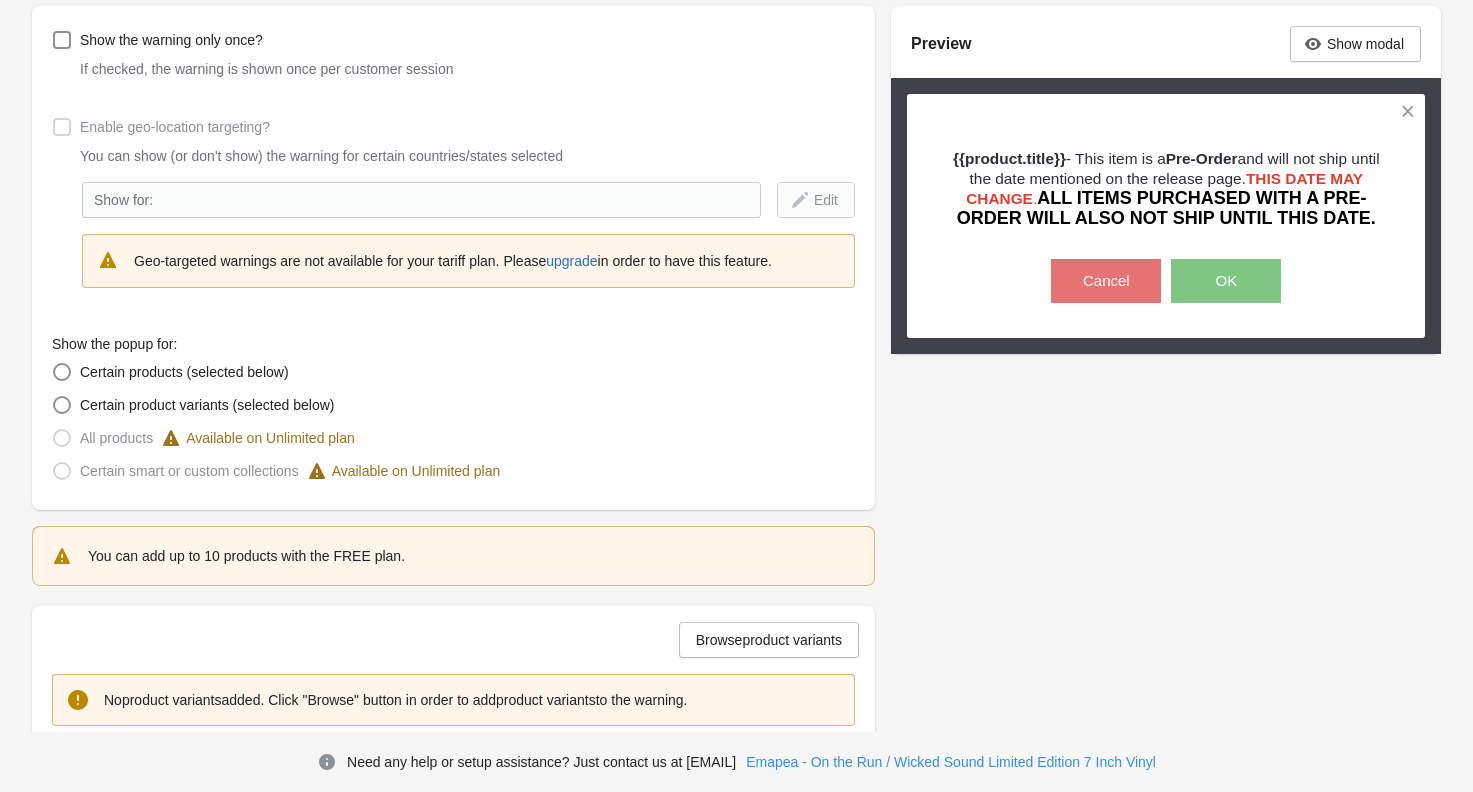 scroll, scrollTop: 403, scrollLeft: 0, axis: vertical 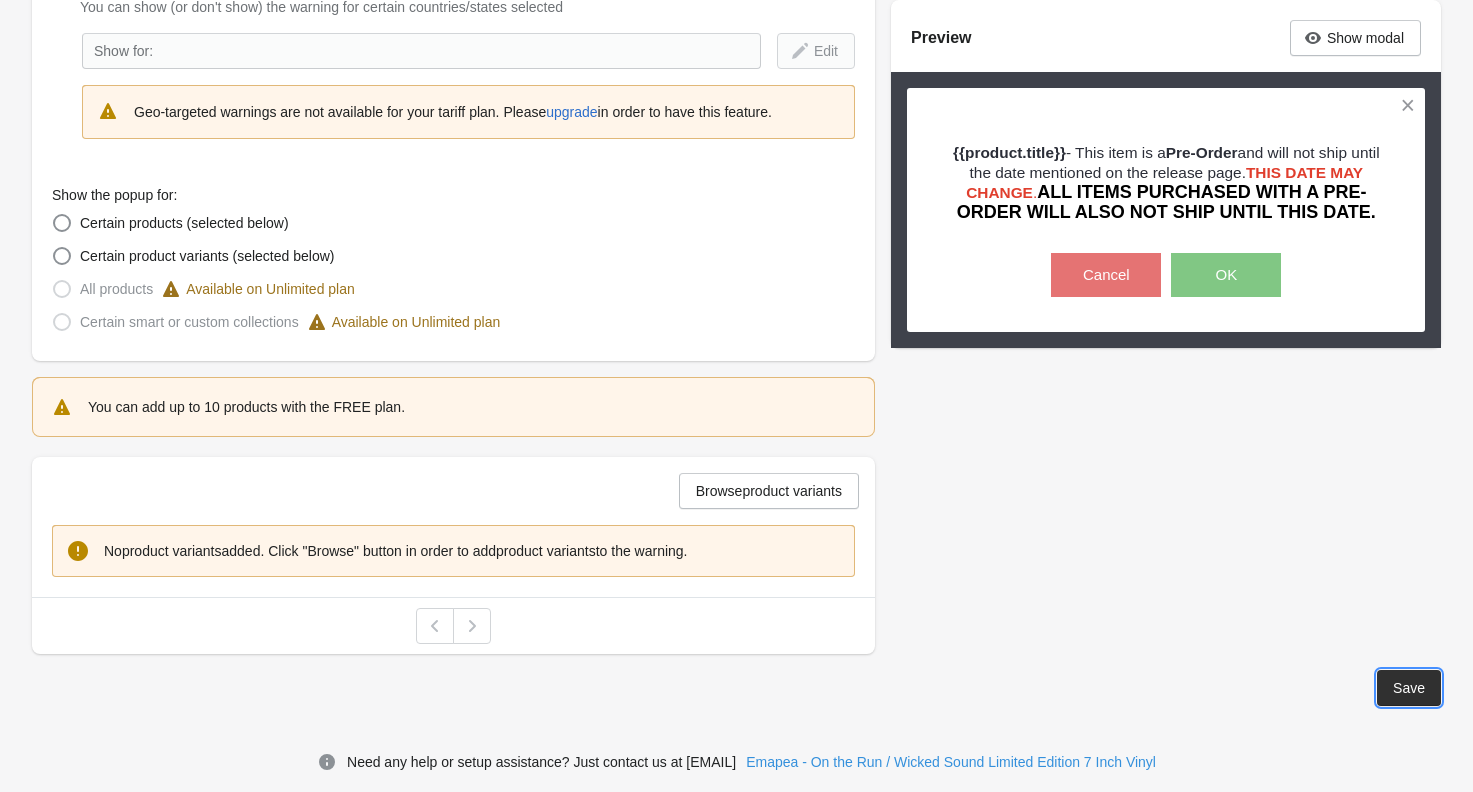click on "Save" at bounding box center [1409, 688] 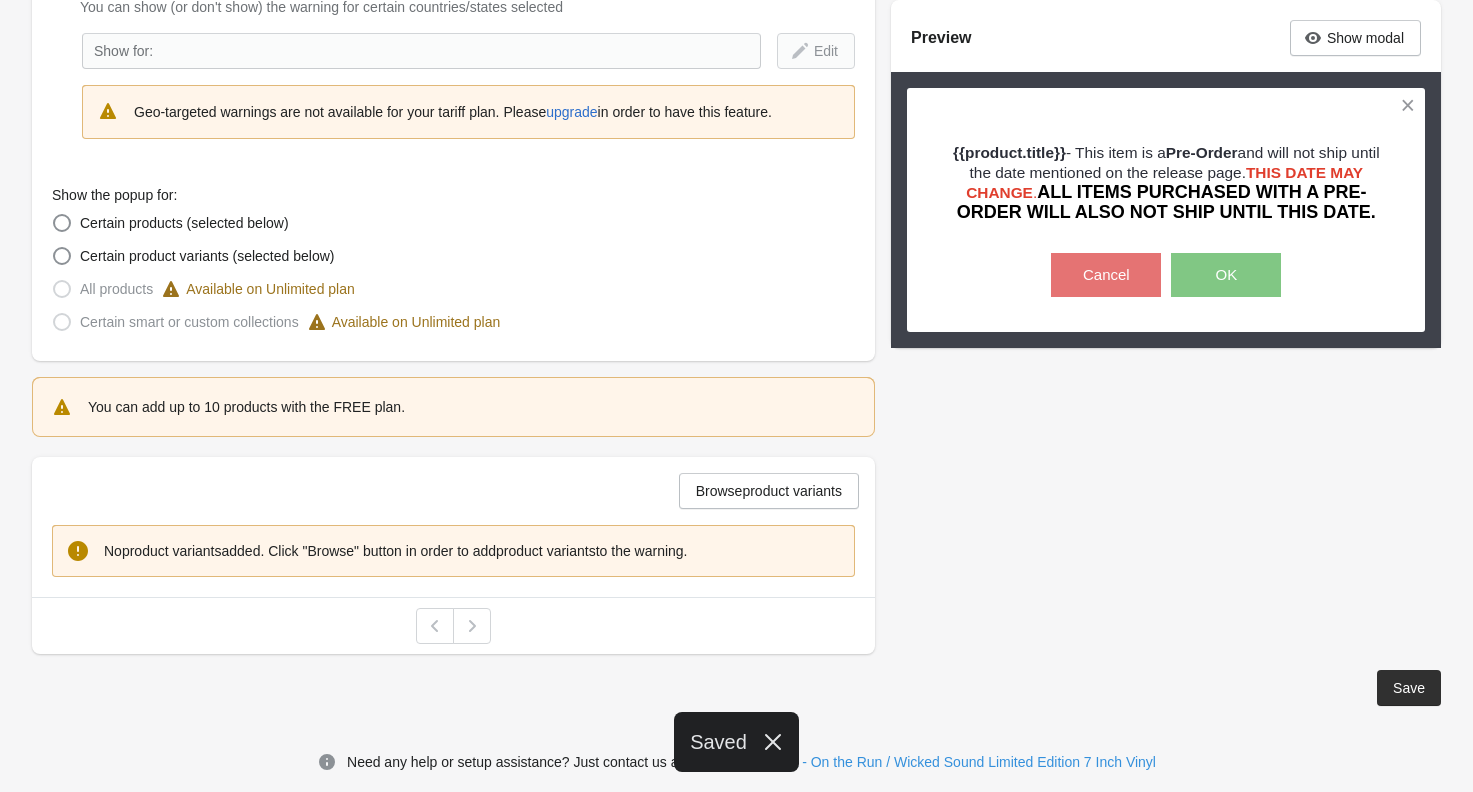 click 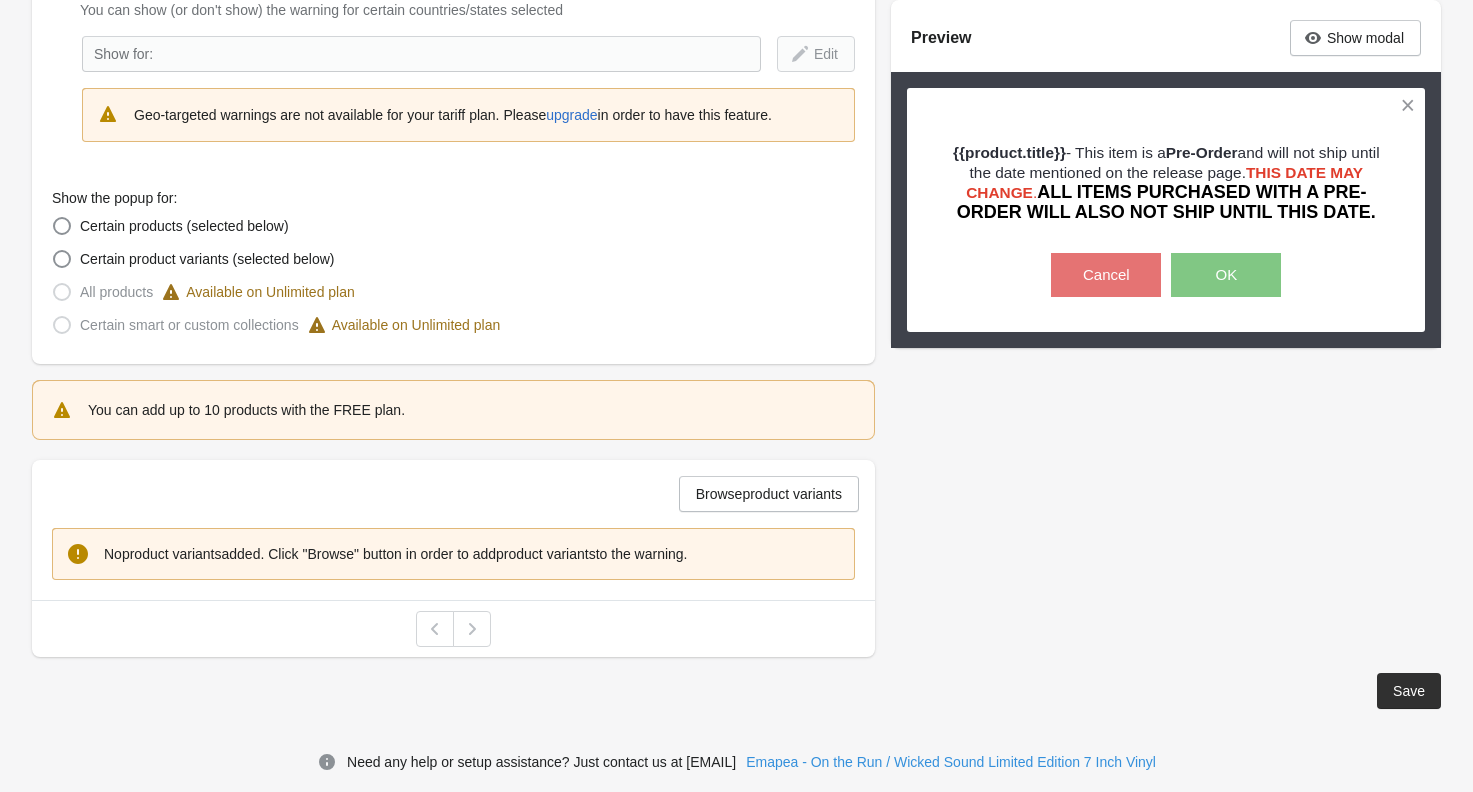 scroll, scrollTop: 399, scrollLeft: 0, axis: vertical 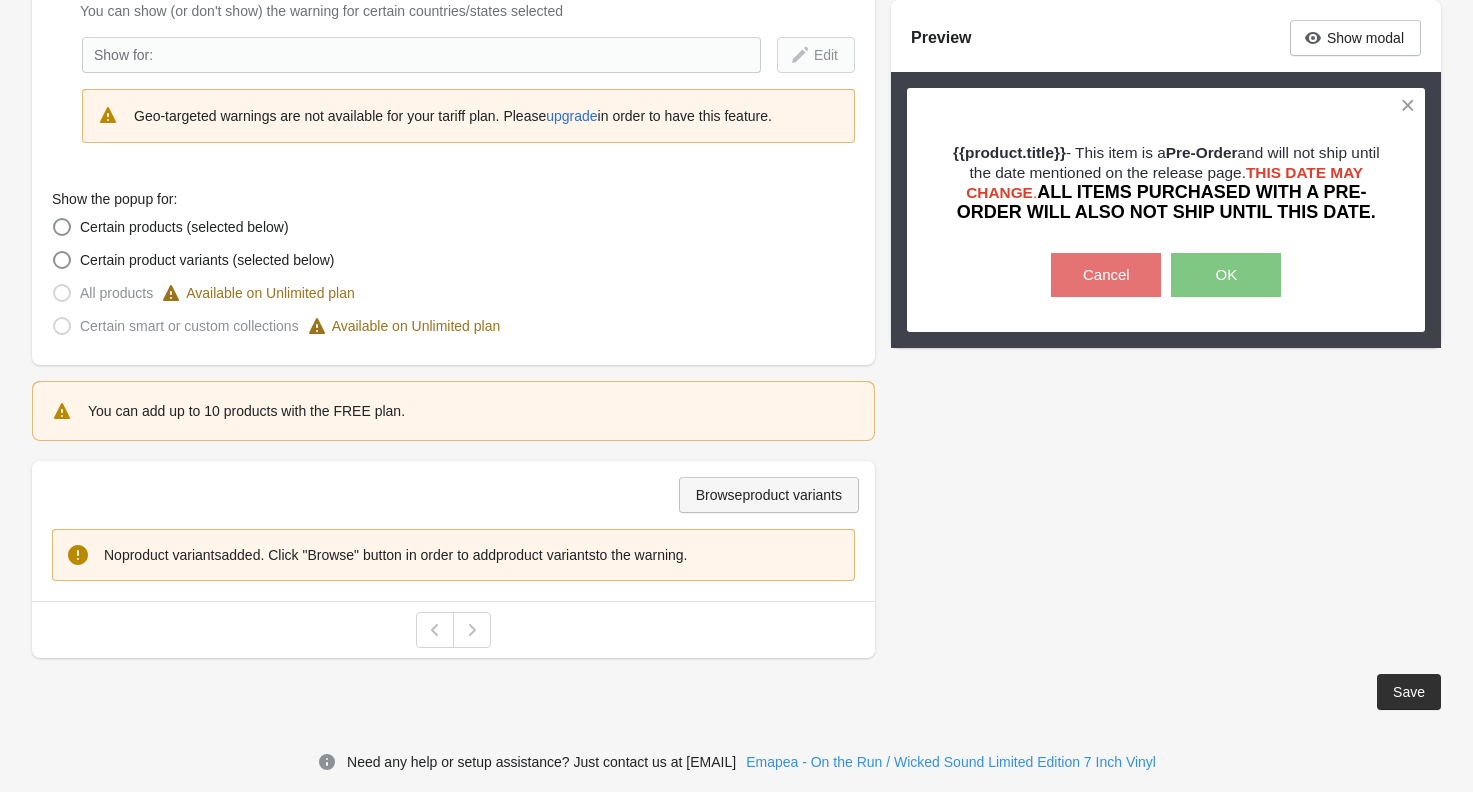 click on "Browse product variants" at bounding box center (769, 495) 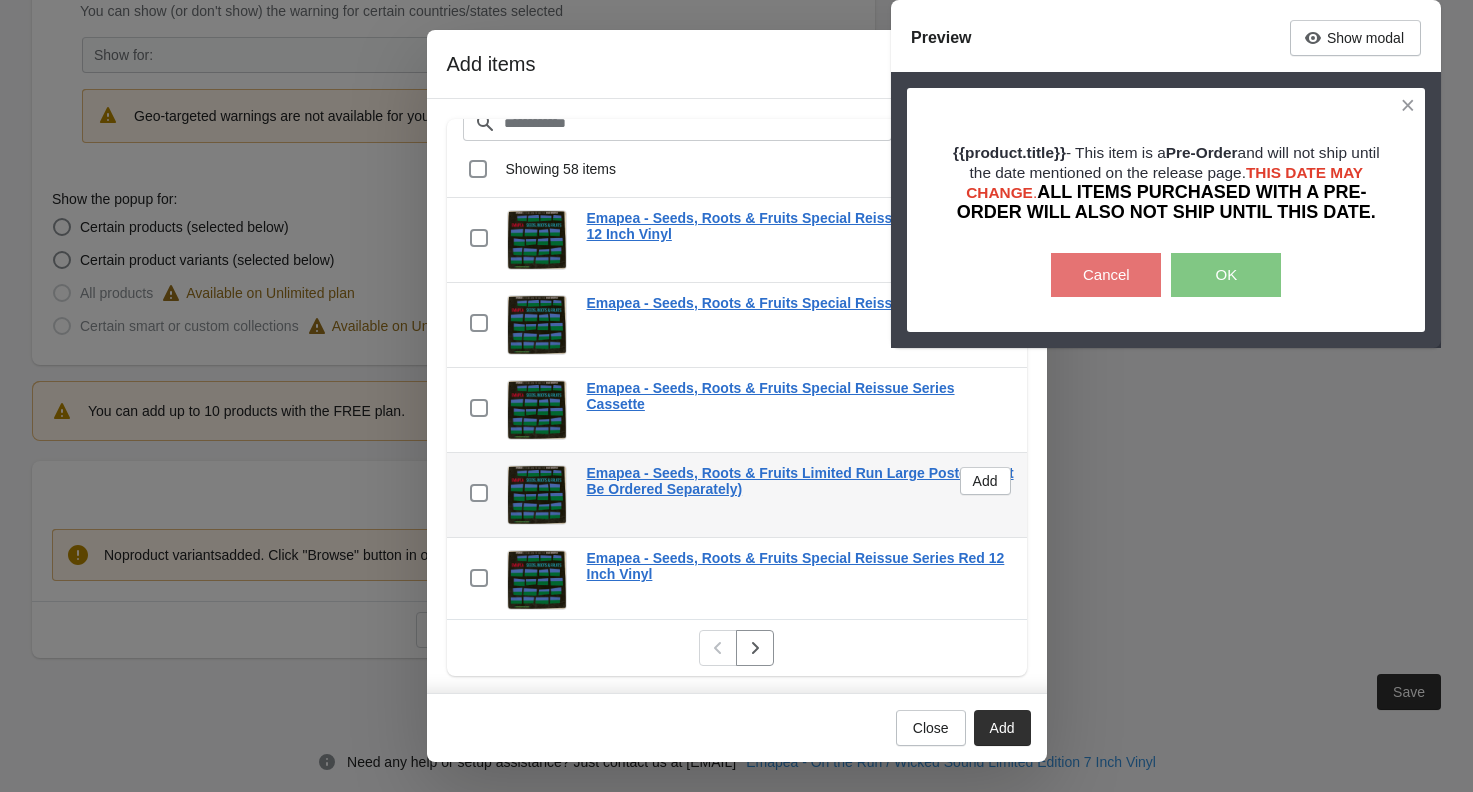 scroll, scrollTop: 31, scrollLeft: 0, axis: vertical 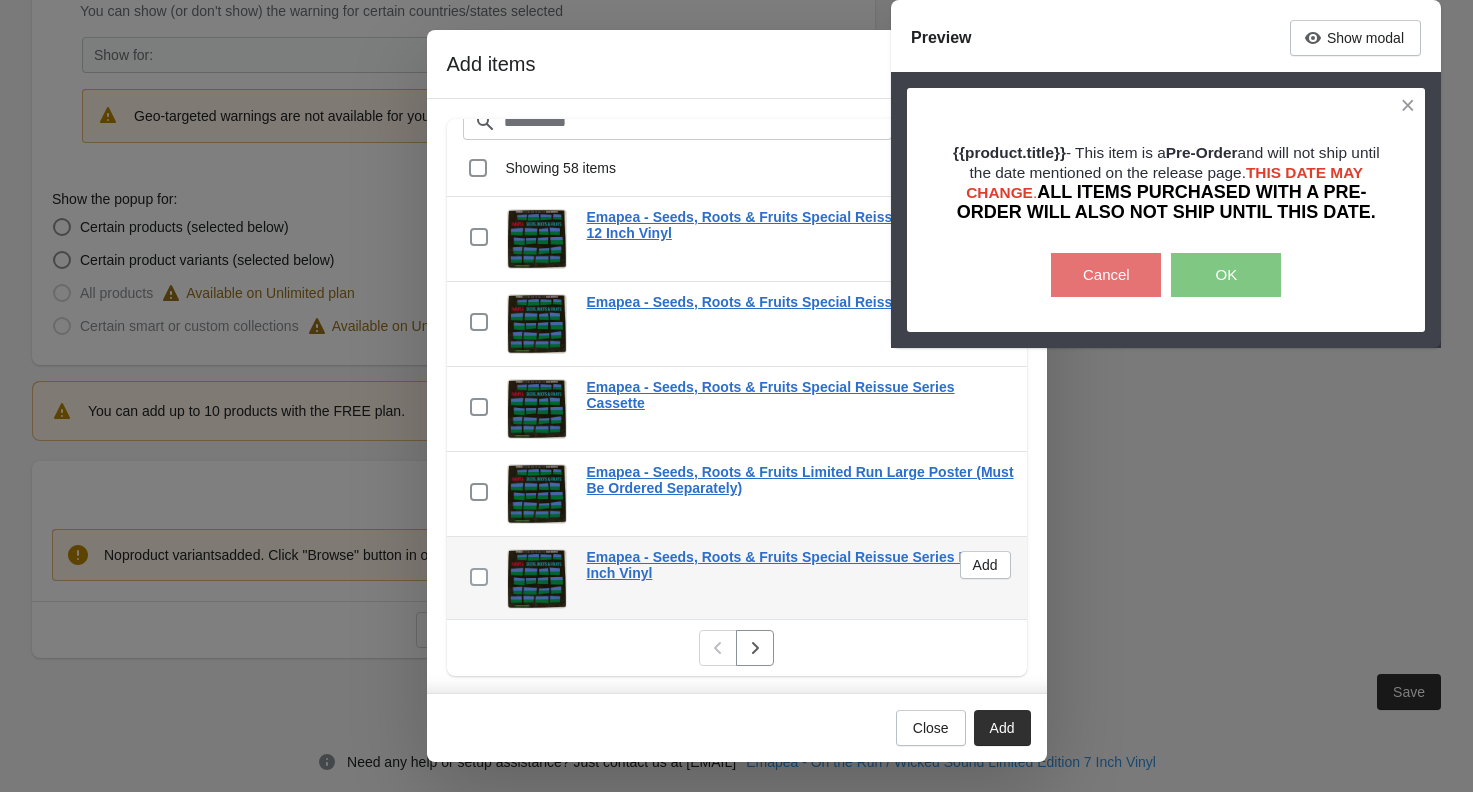 click at bounding box center [479, 577] 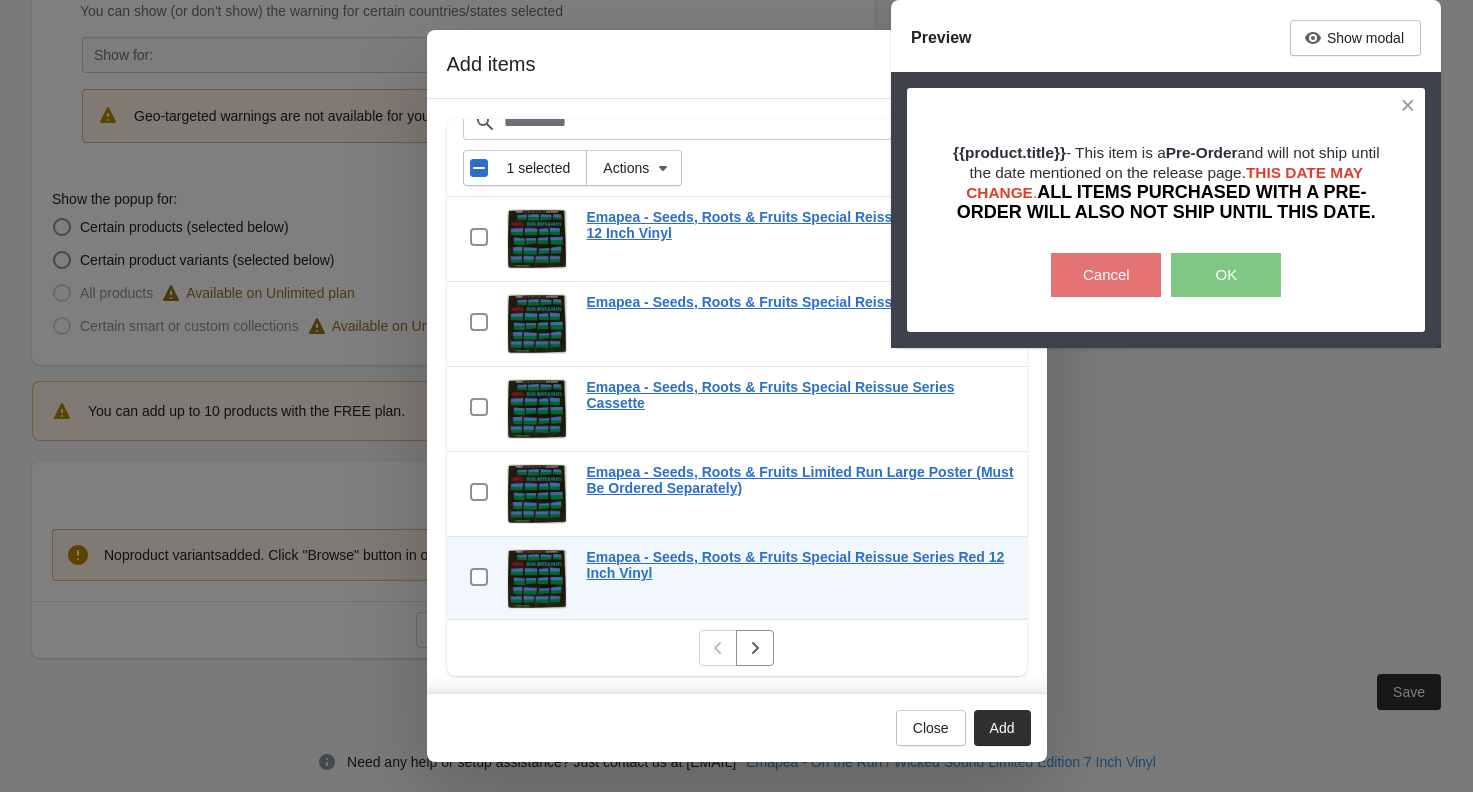 click on "Add" at bounding box center [1002, 728] 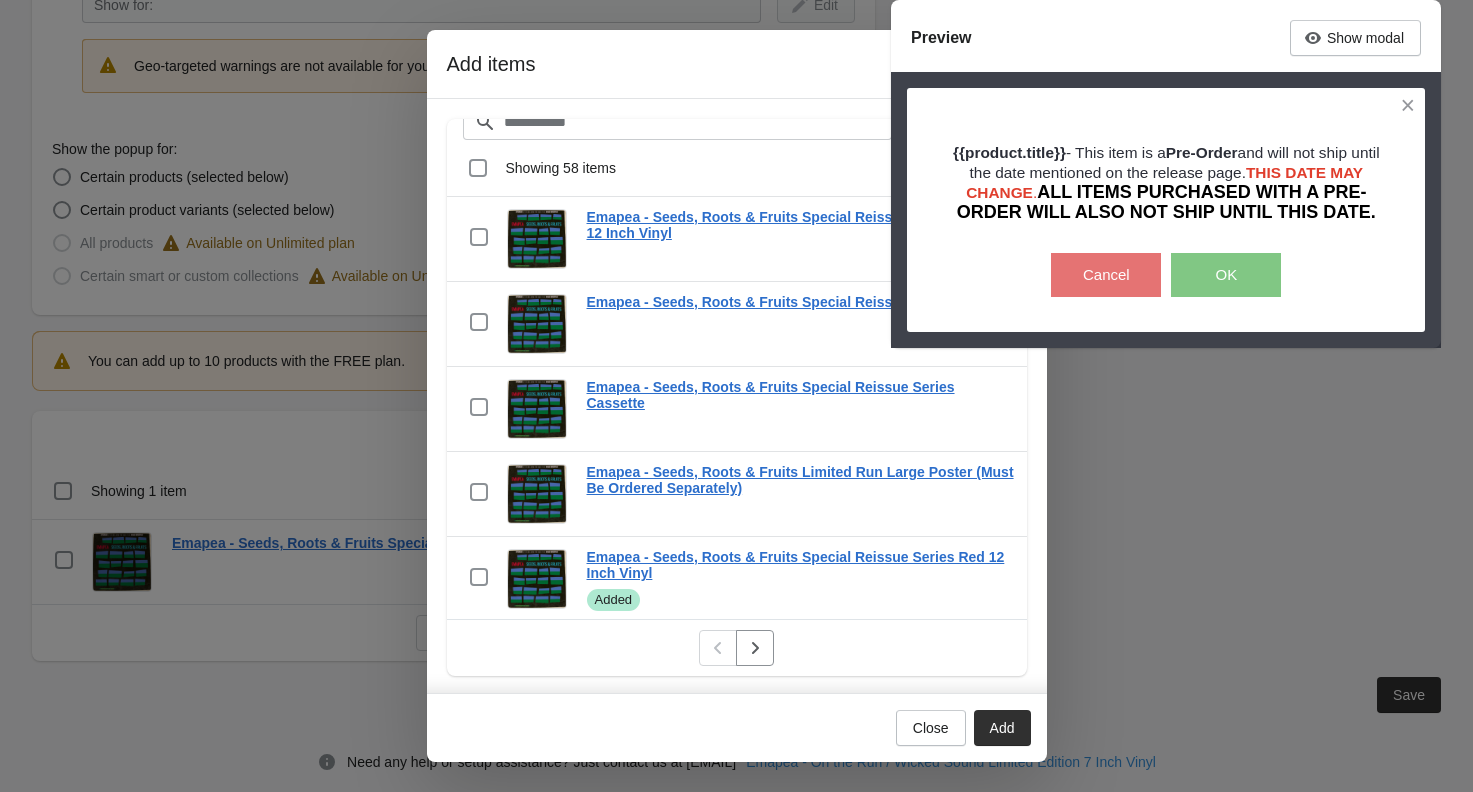 scroll, scrollTop: 456, scrollLeft: 0, axis: vertical 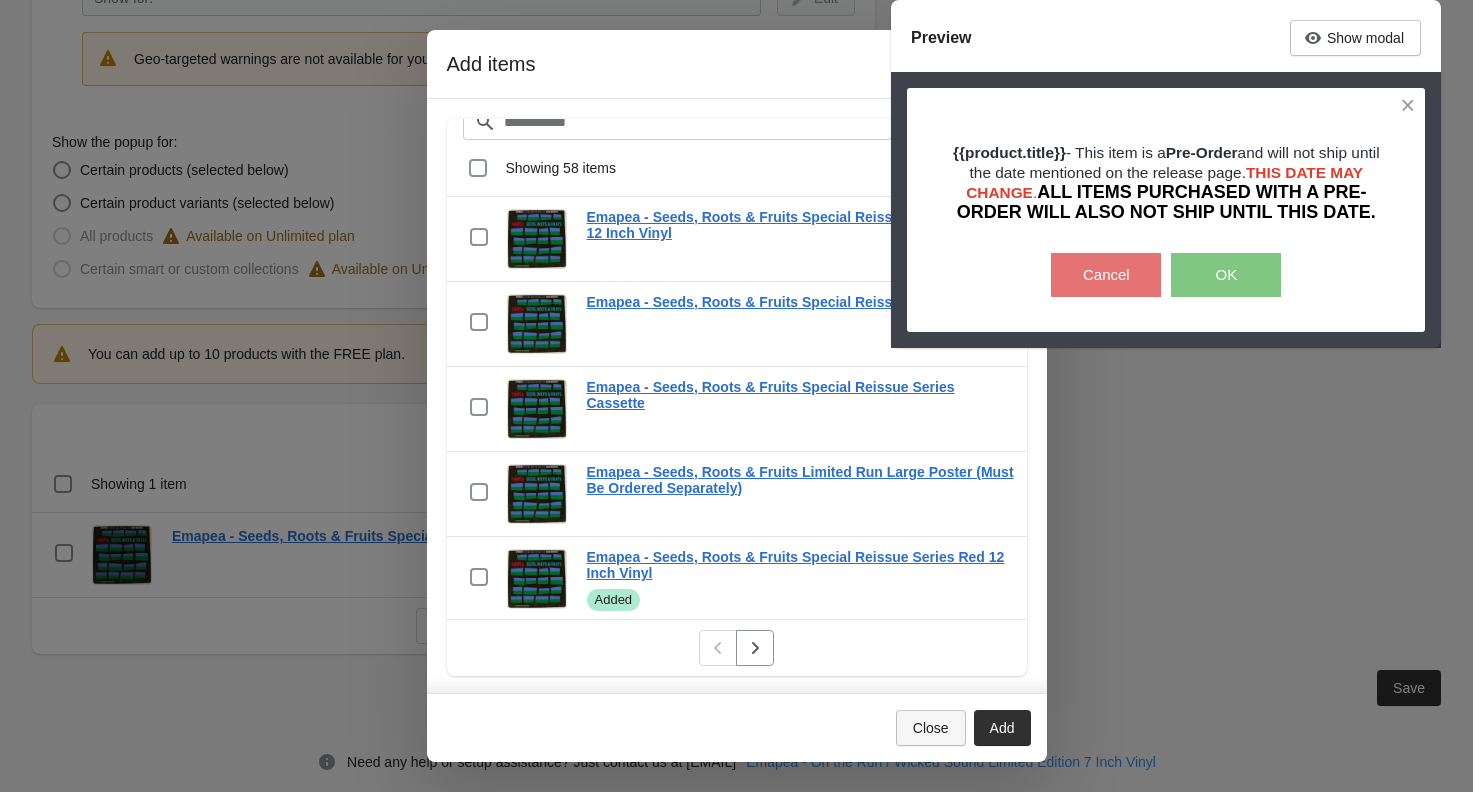 click on "Close" at bounding box center (931, 728) 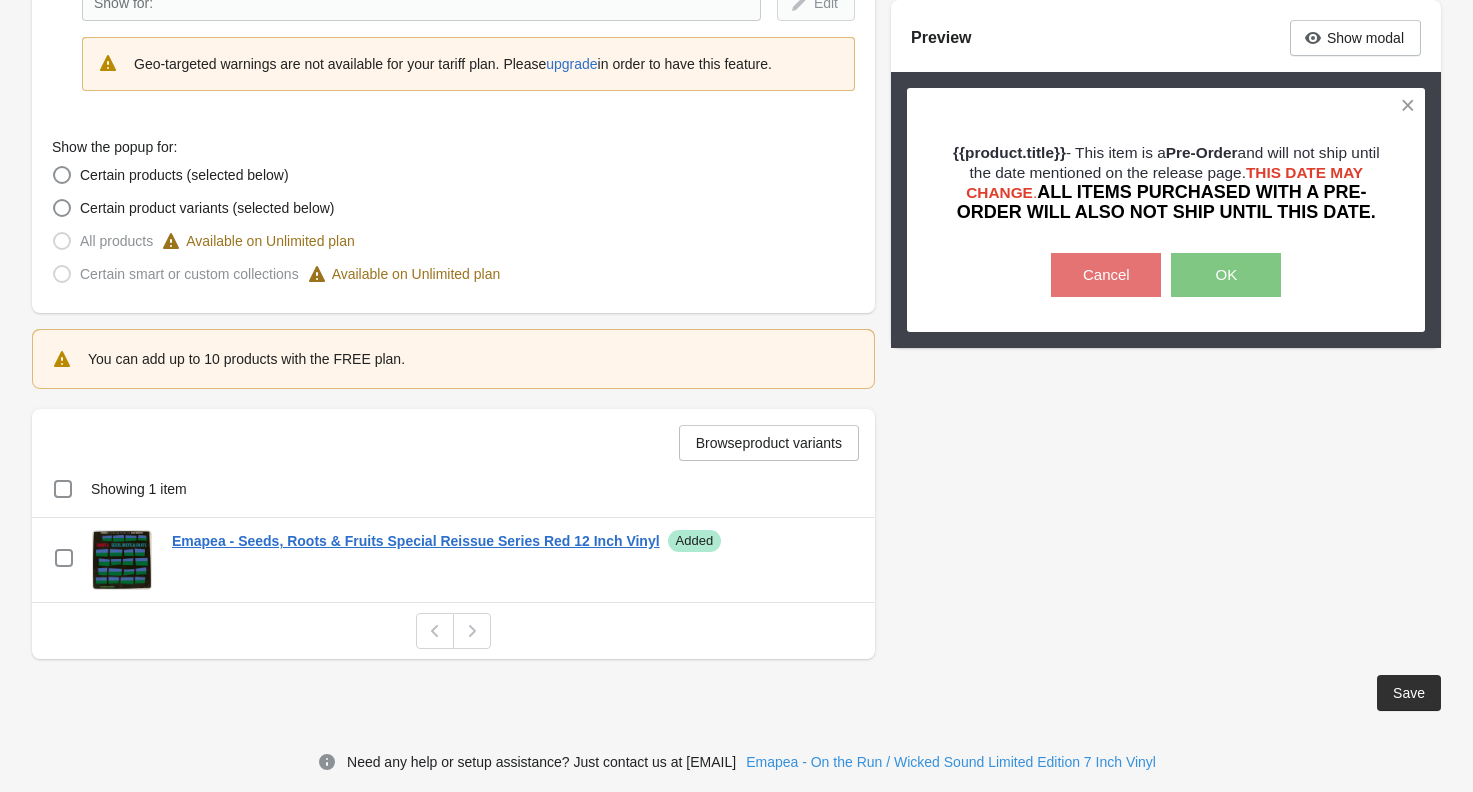 scroll, scrollTop: 456, scrollLeft: 0, axis: vertical 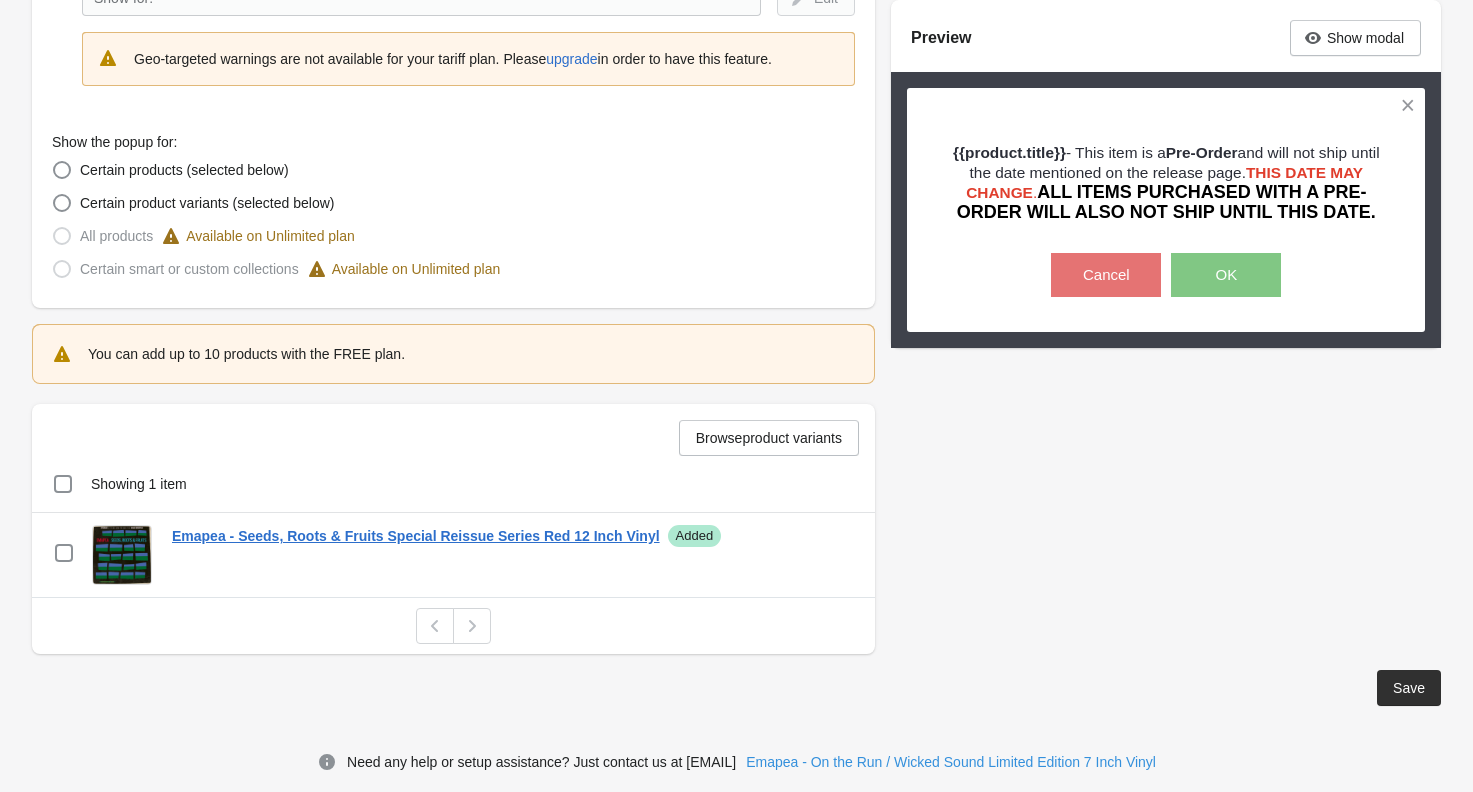 click on "Save" at bounding box center (1409, 688) 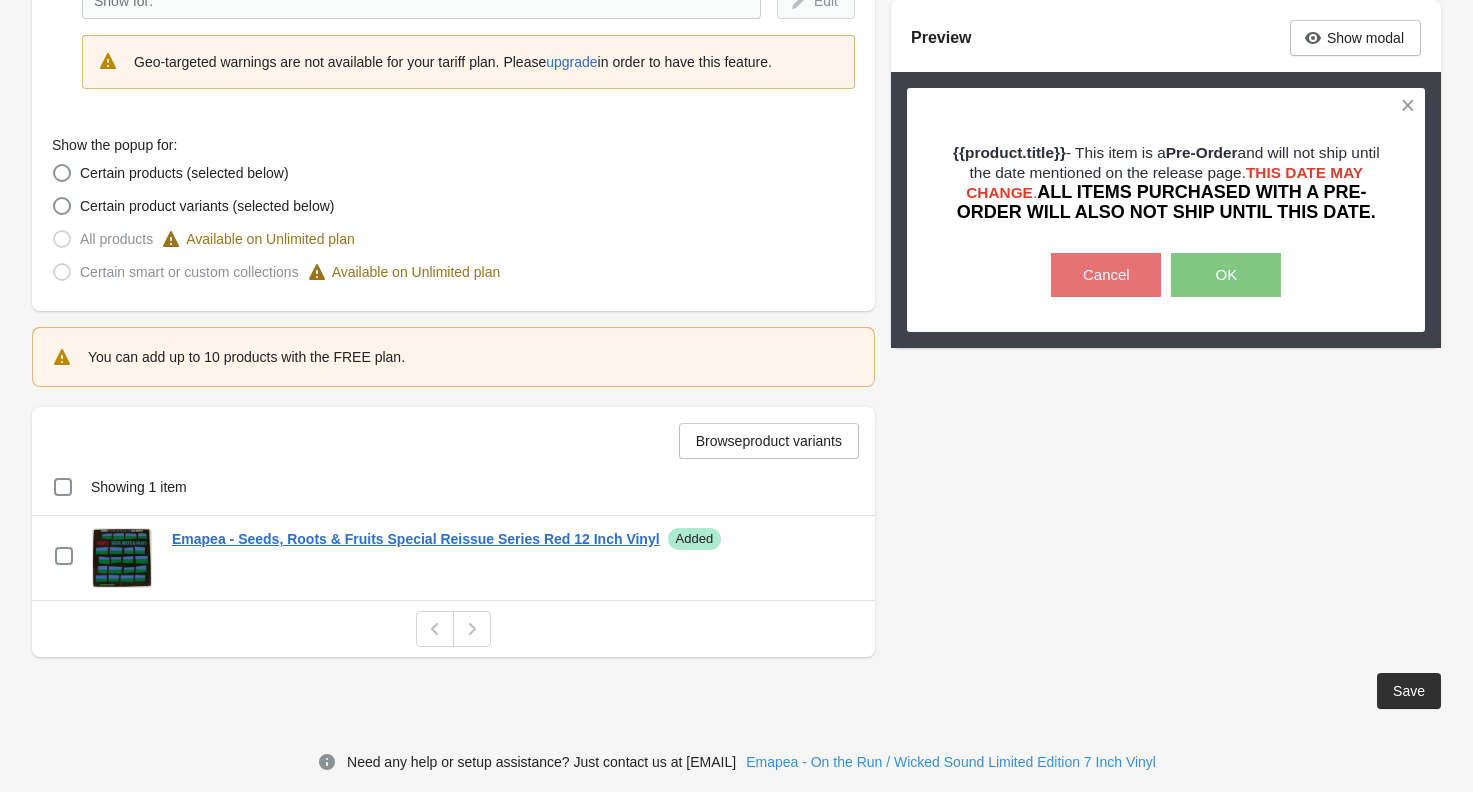 scroll, scrollTop: 452, scrollLeft: 0, axis: vertical 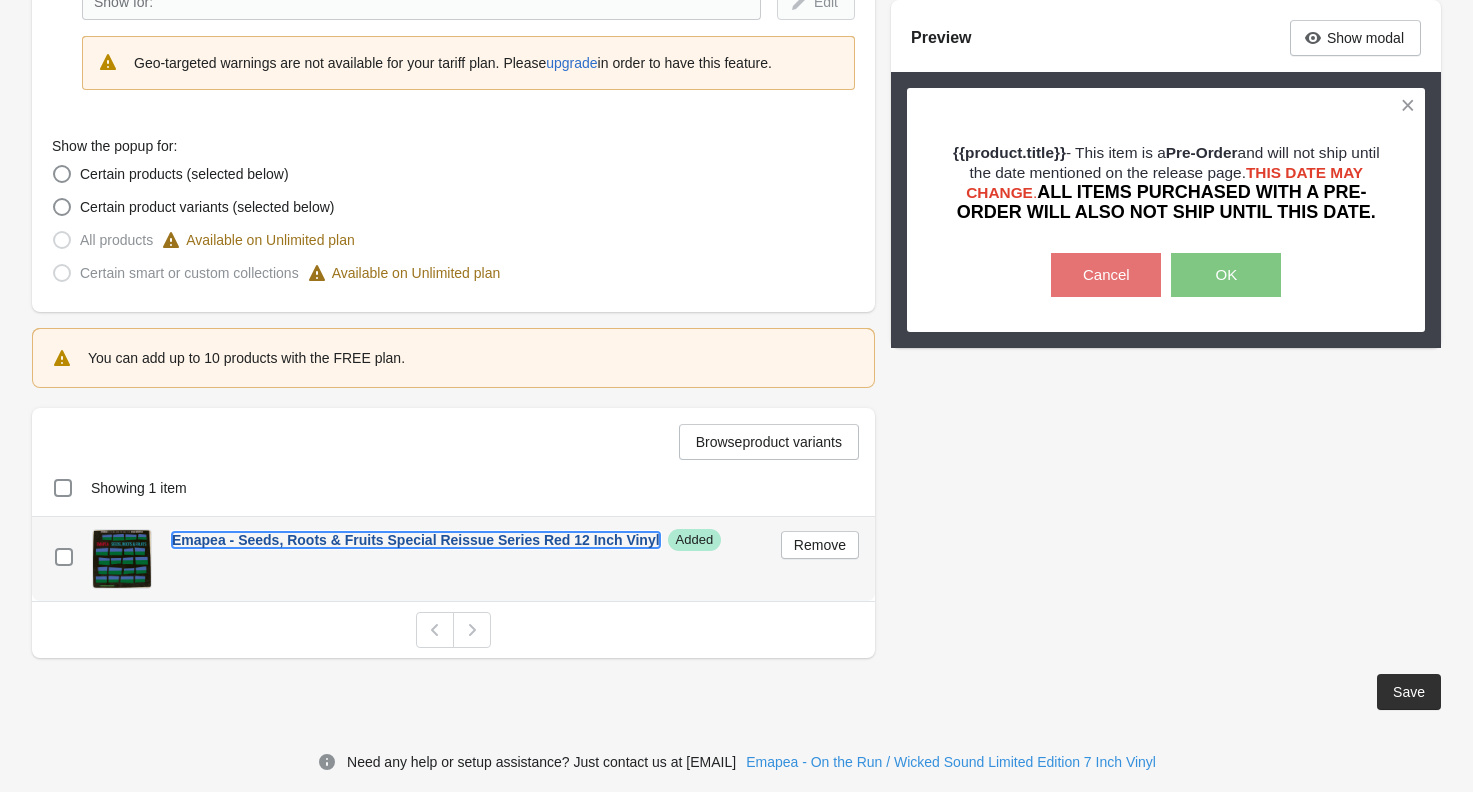 click on "Emapea - Seeds, Roots & Fruits Special Reissue Series Red 12 Inch Vinyl" at bounding box center (416, 540) 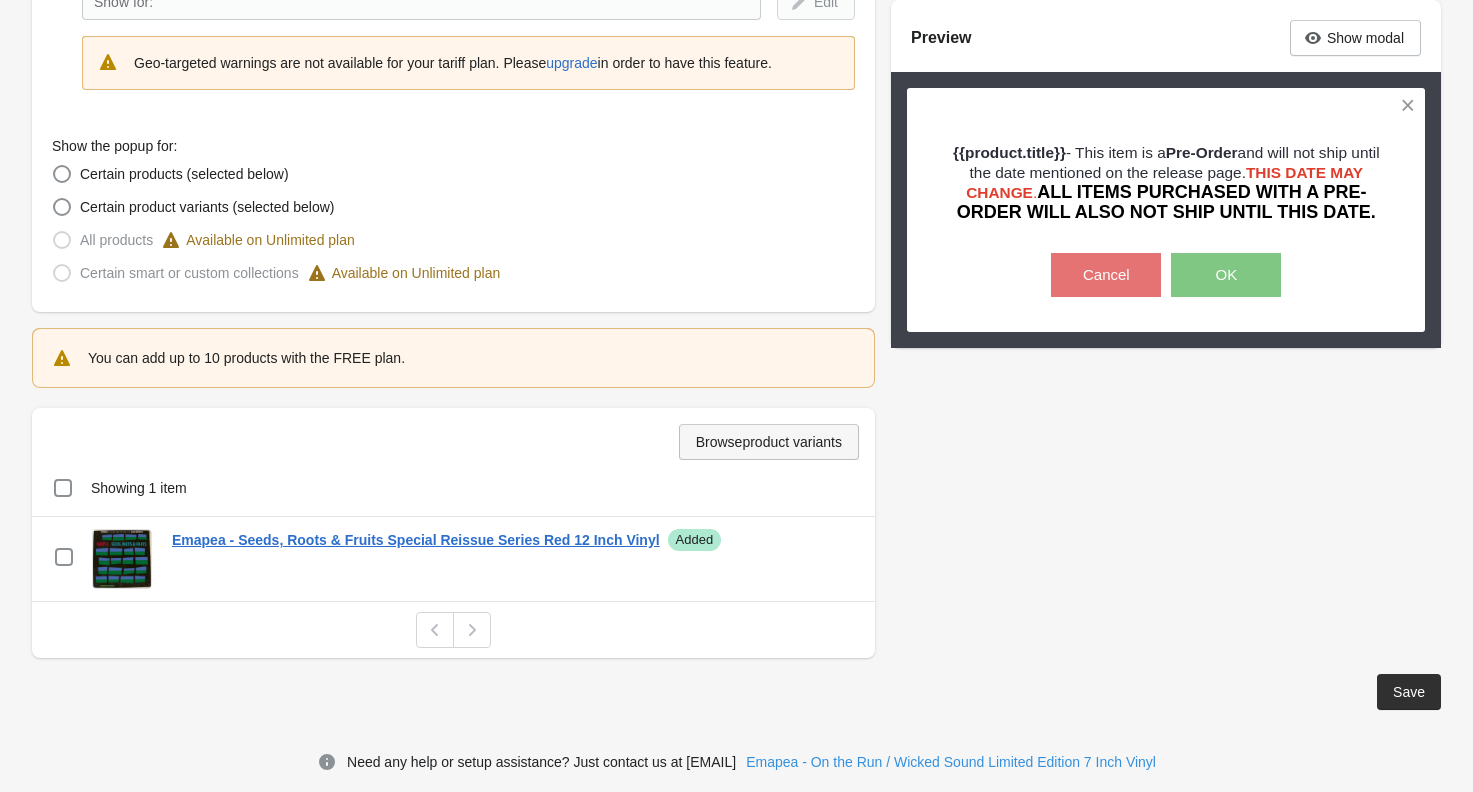 click on "Browse product variants" at bounding box center [769, 442] 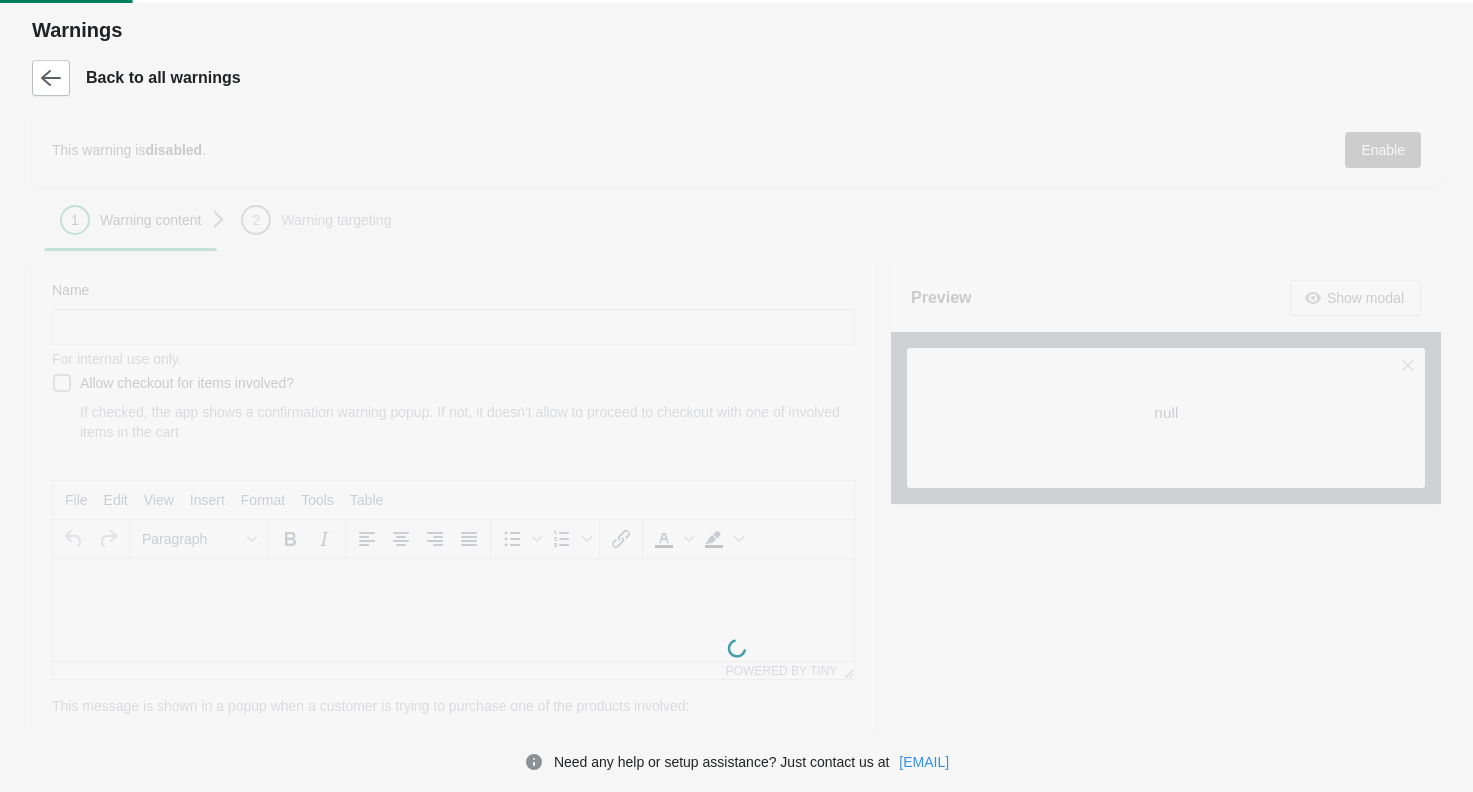 type on "*********" 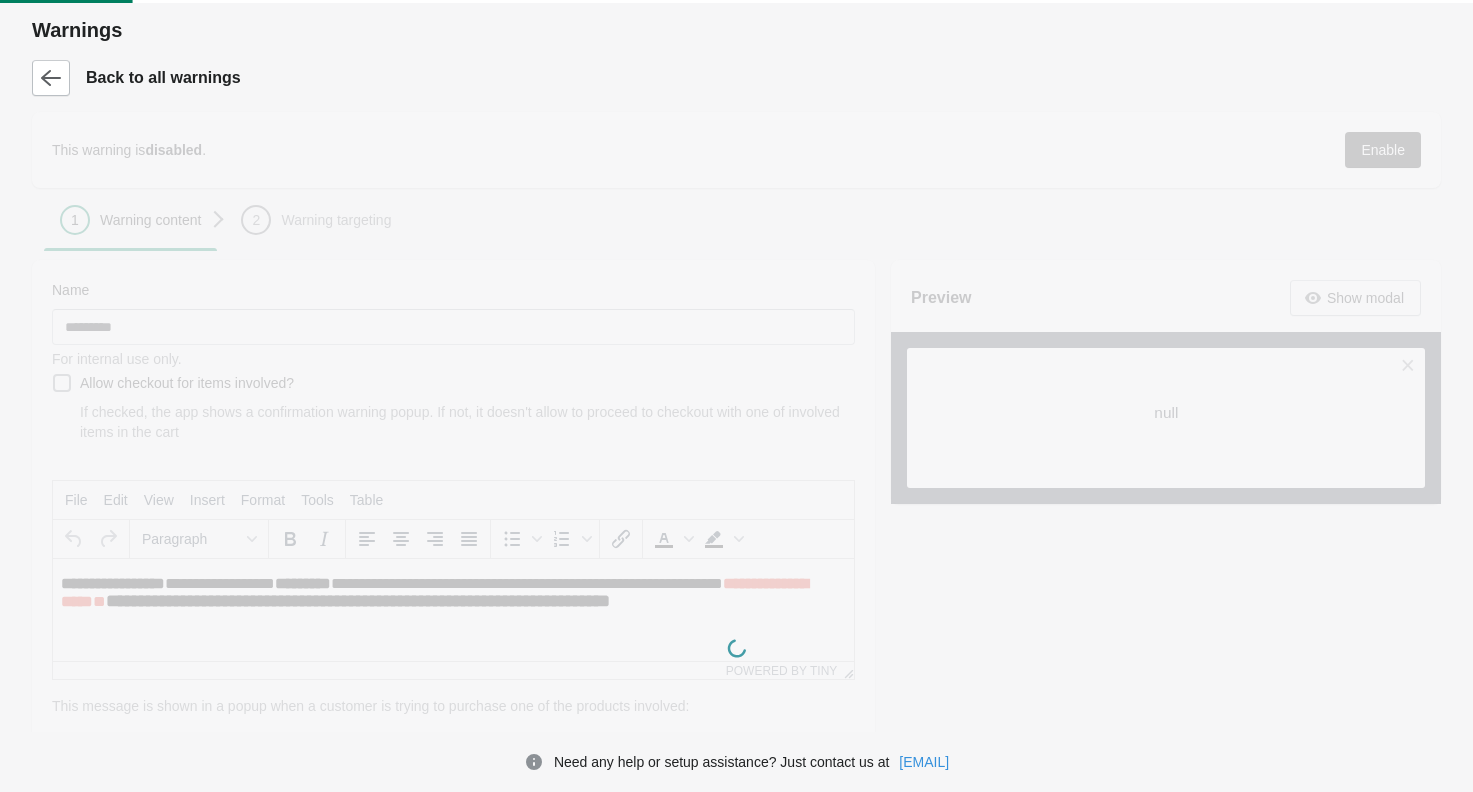 scroll, scrollTop: 0, scrollLeft: 0, axis: both 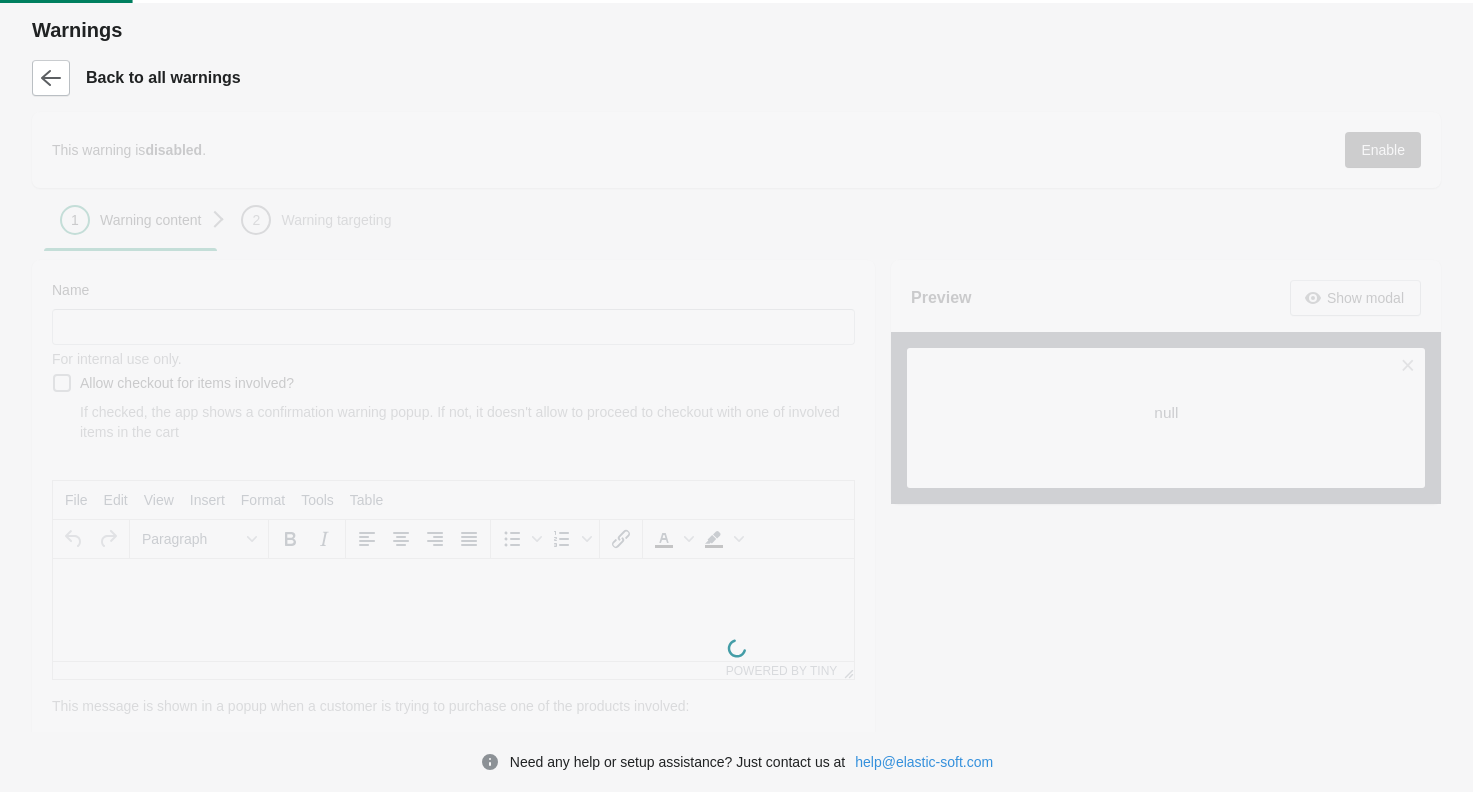 type on "*********" 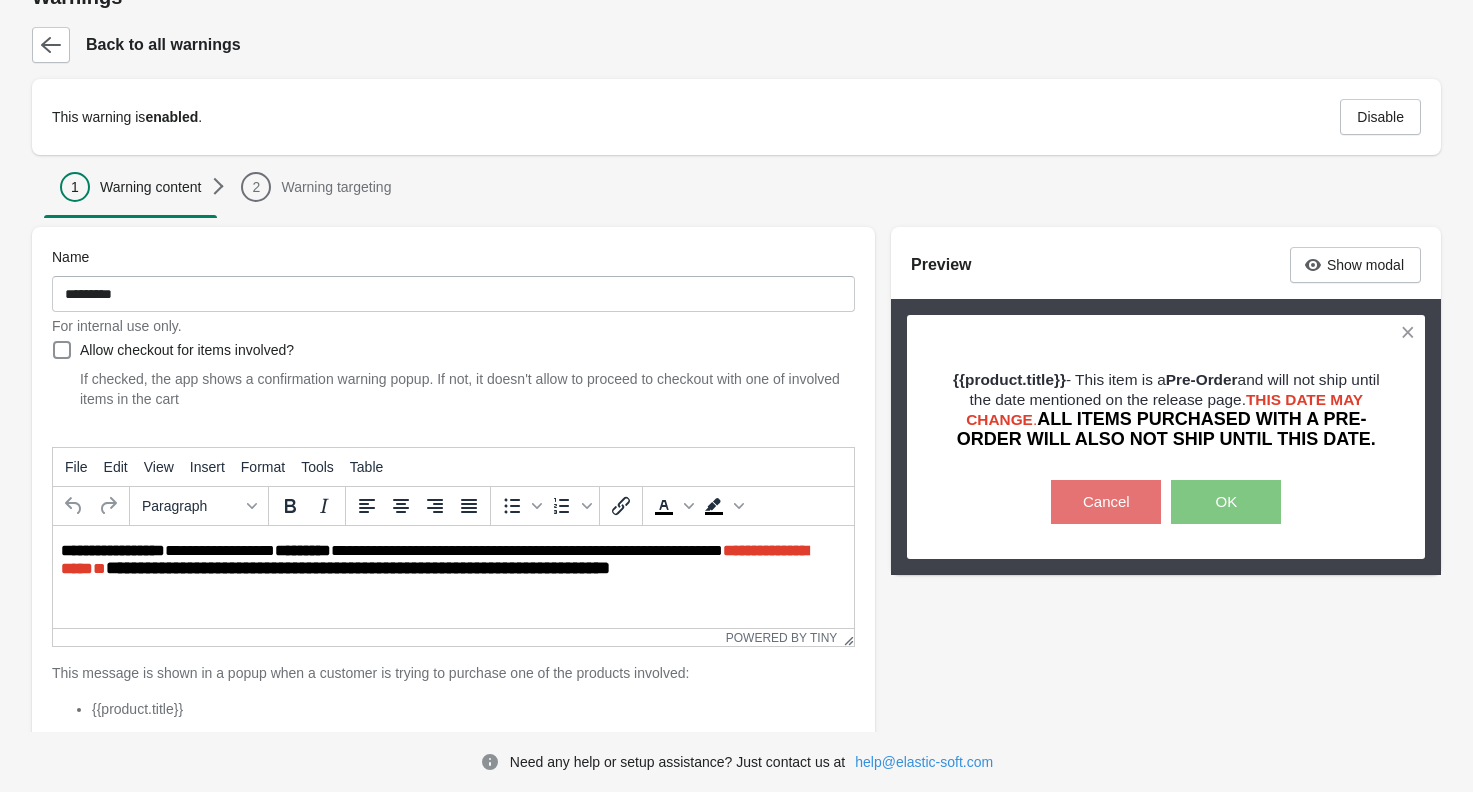 scroll, scrollTop: 34, scrollLeft: 0, axis: vertical 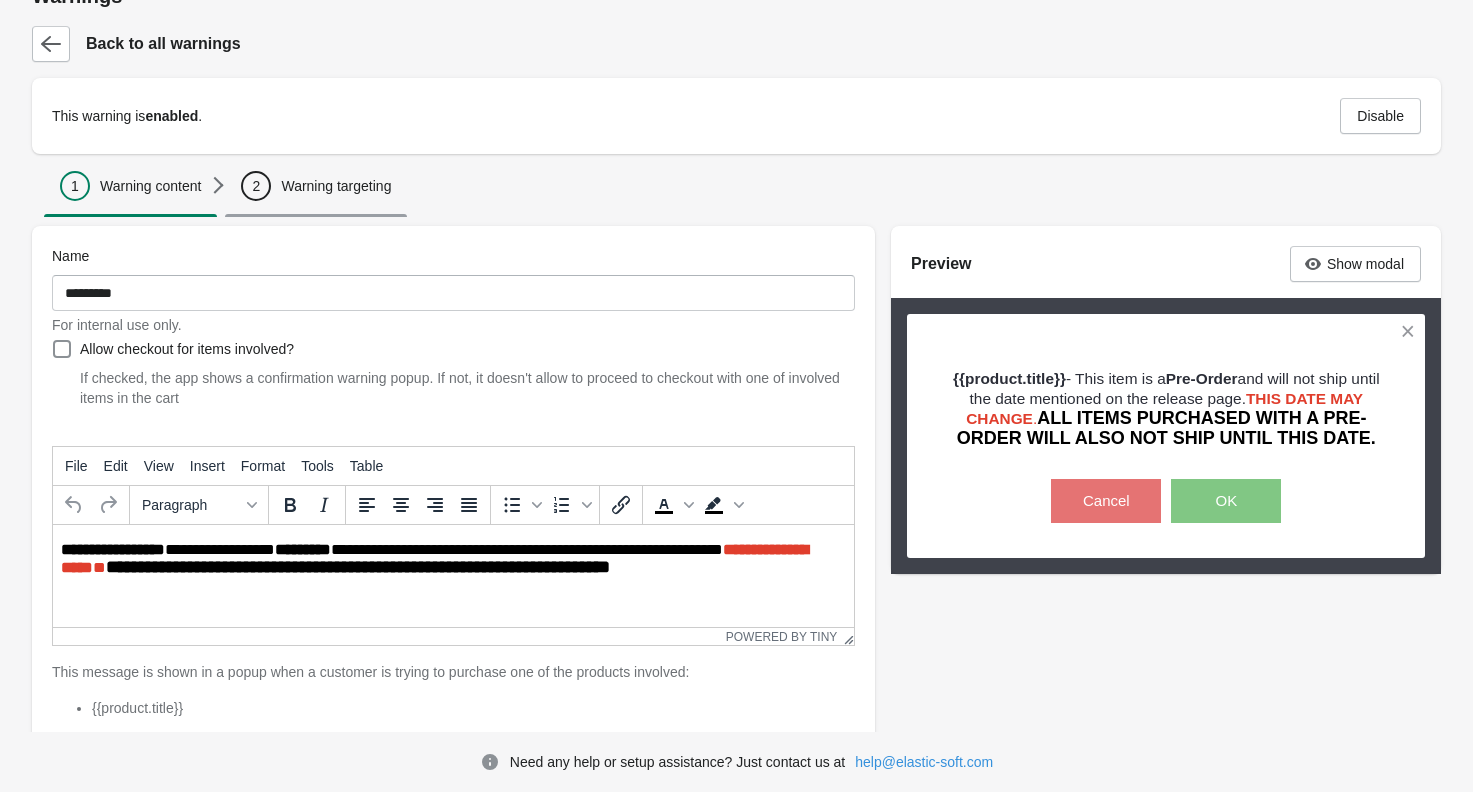 click on "Warning targeting" at bounding box center (336, 186) 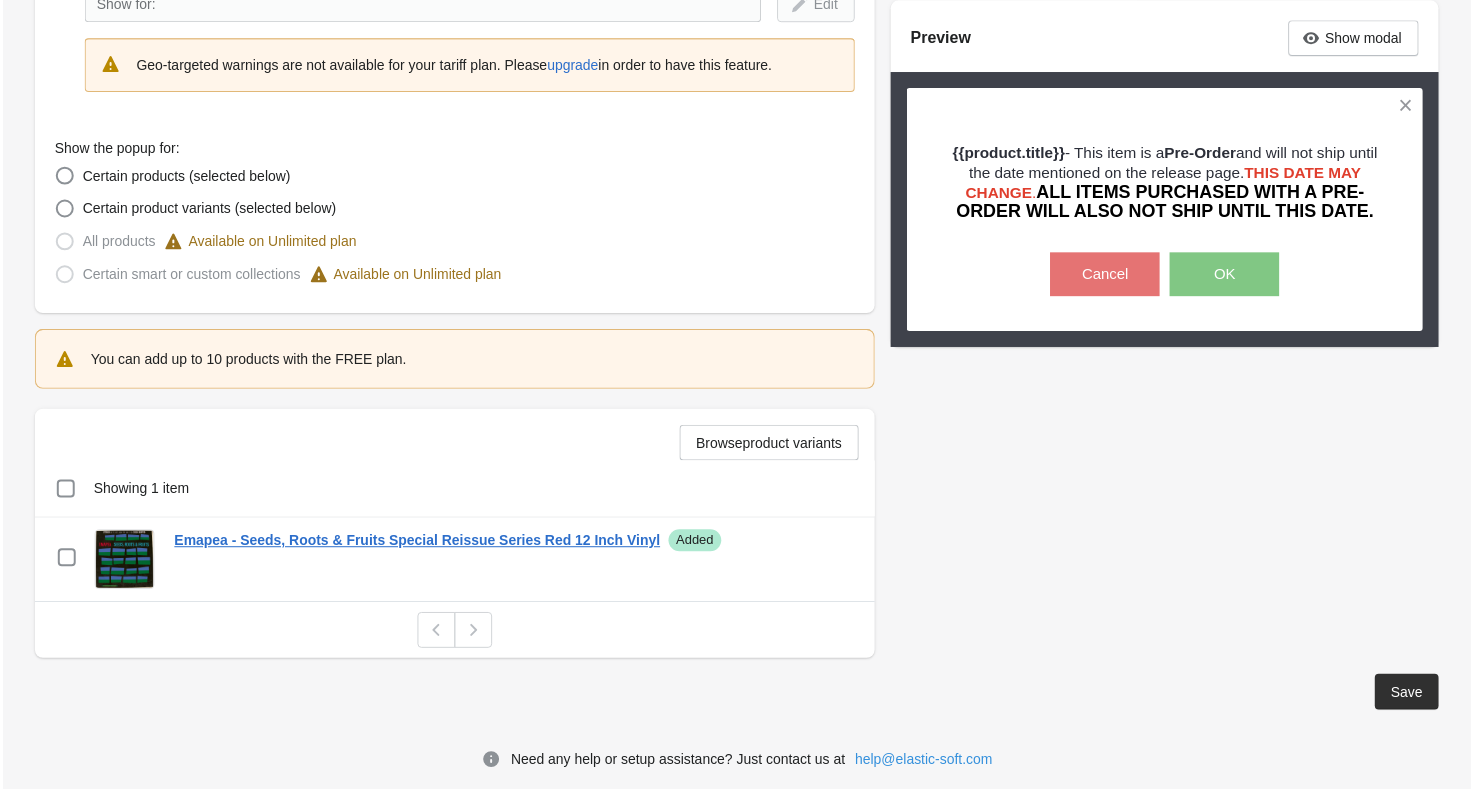 scroll, scrollTop: 456, scrollLeft: 0, axis: vertical 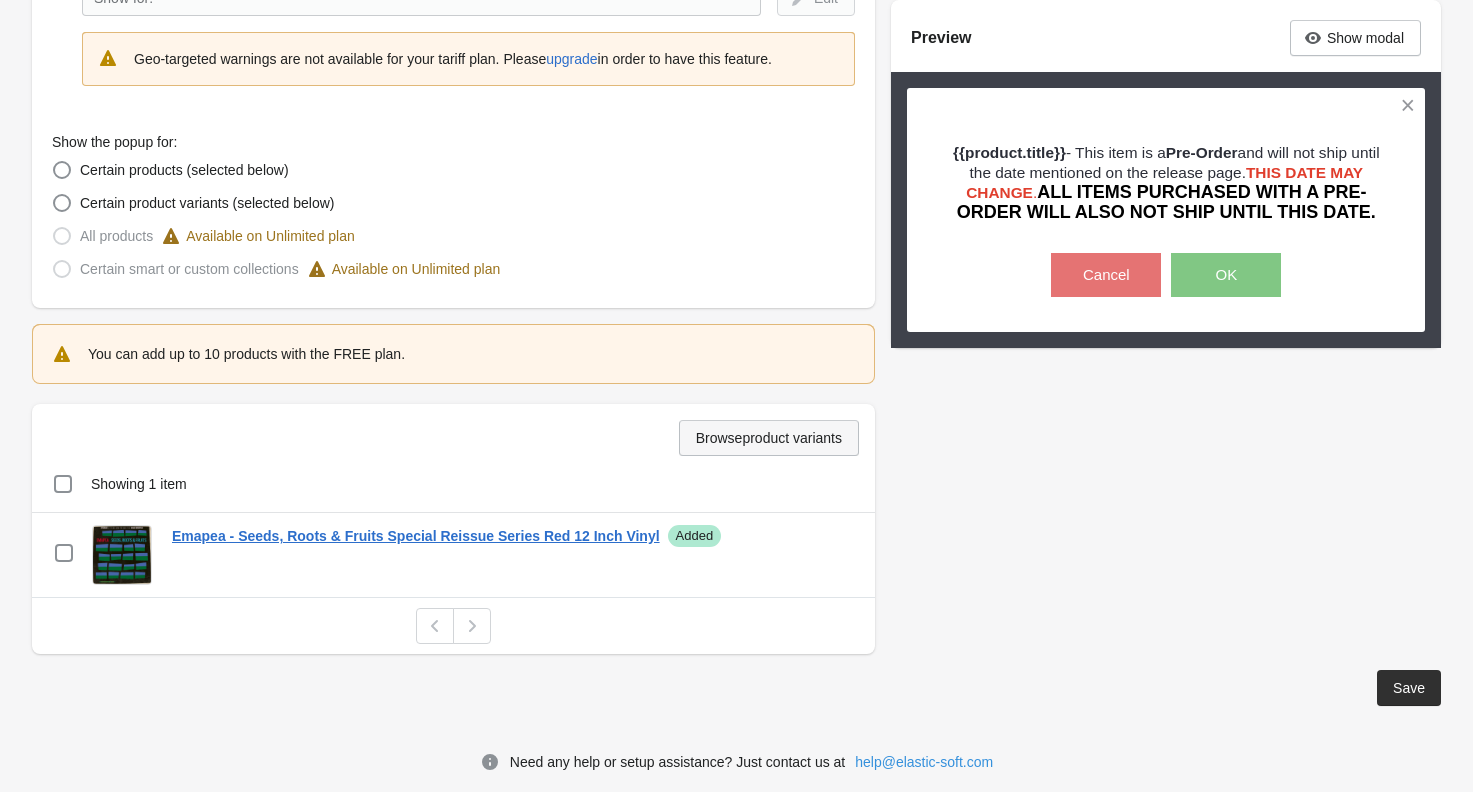 click on "Browse product variants" at bounding box center (769, 438) 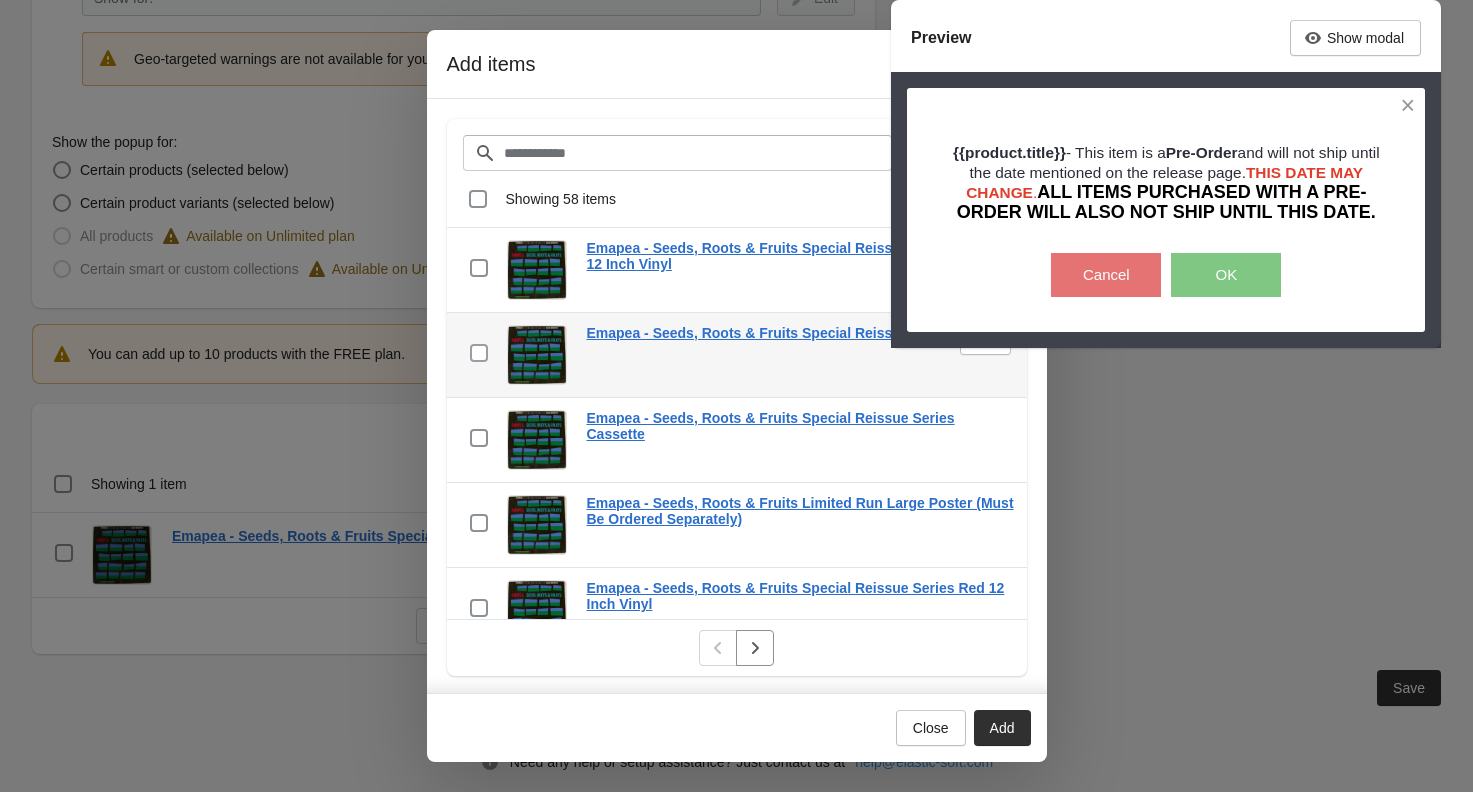 click at bounding box center (479, 353) 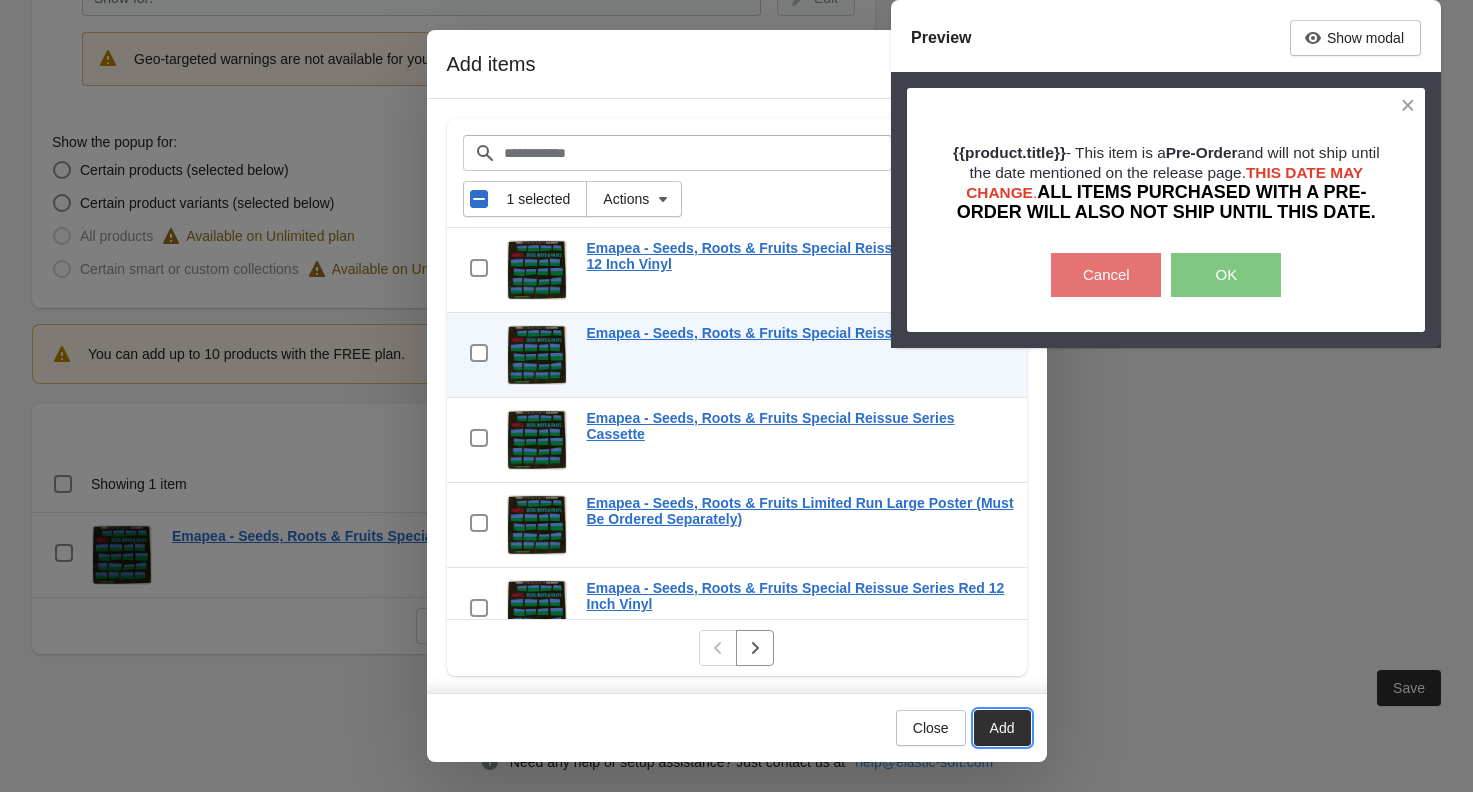 click on "Add" at bounding box center (1002, 728) 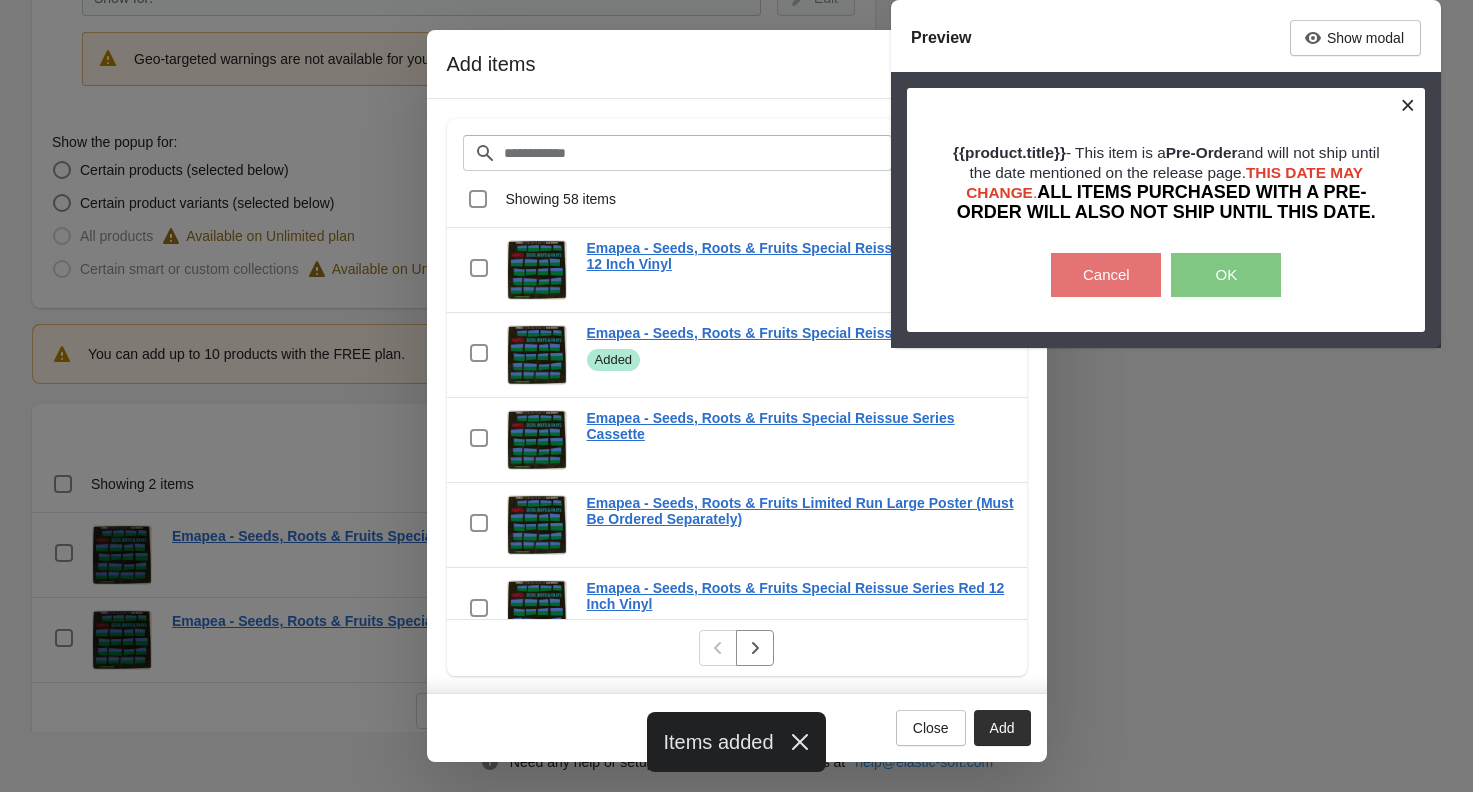 click at bounding box center [1407, 105] 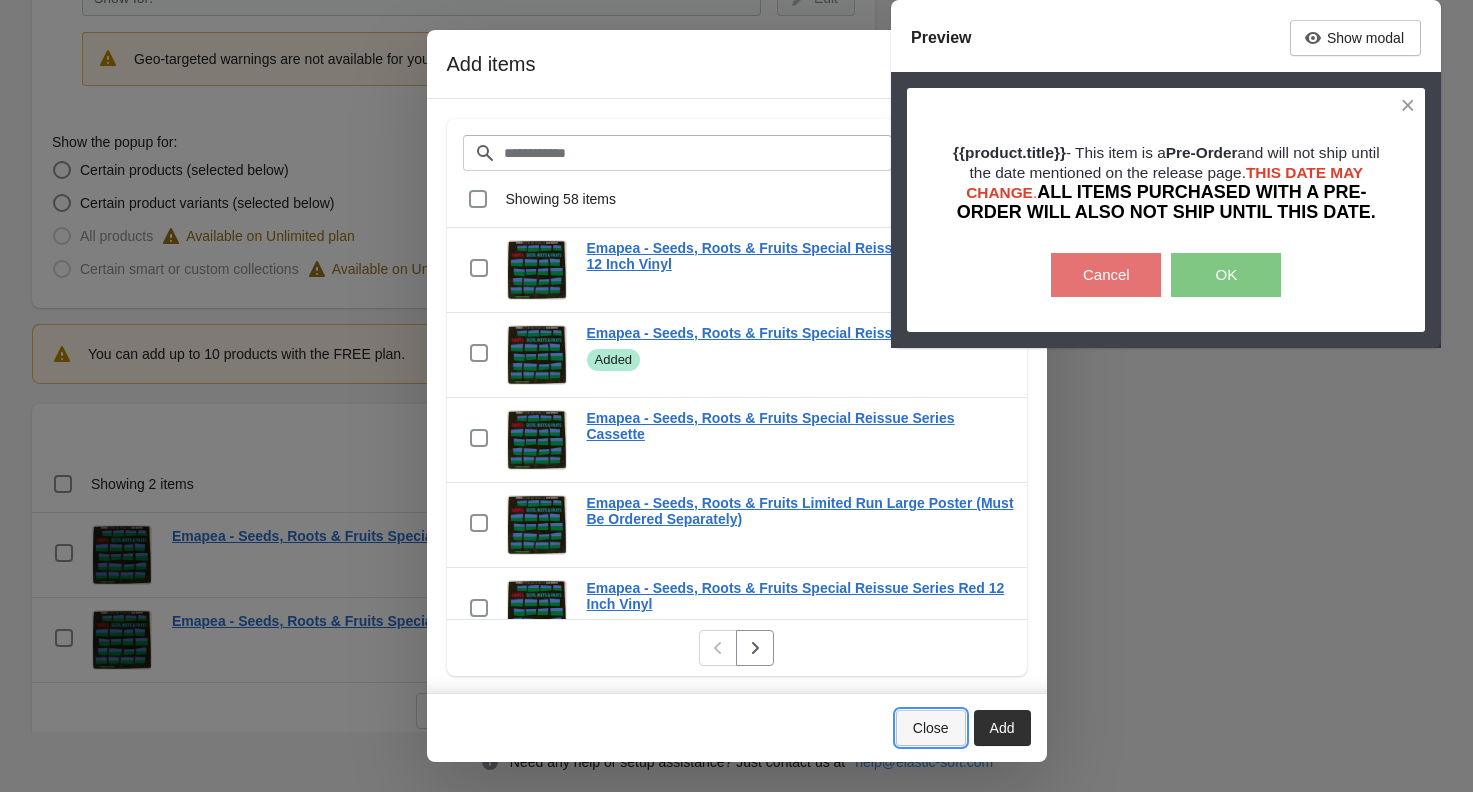 click on "Close" at bounding box center [931, 728] 